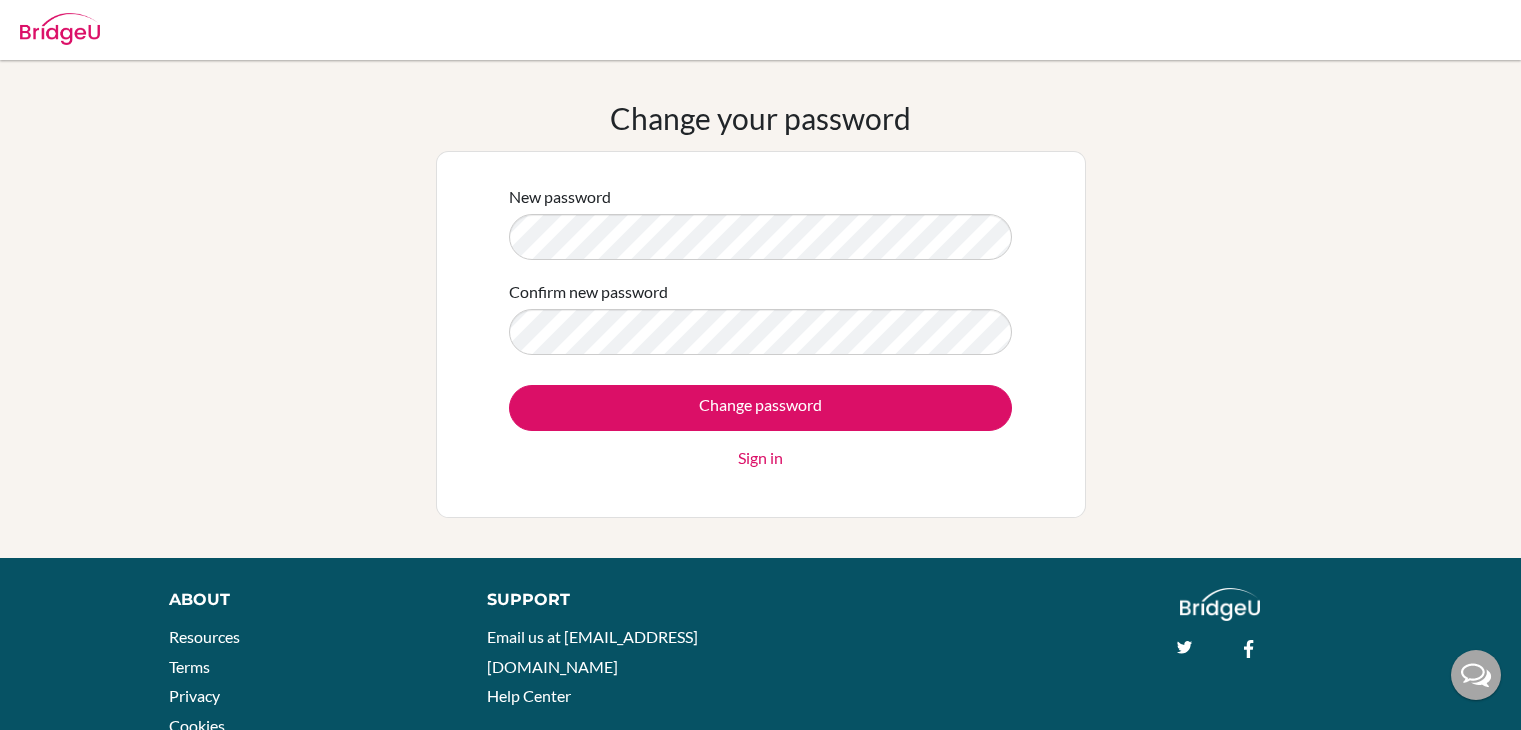 scroll, scrollTop: 0, scrollLeft: 0, axis: both 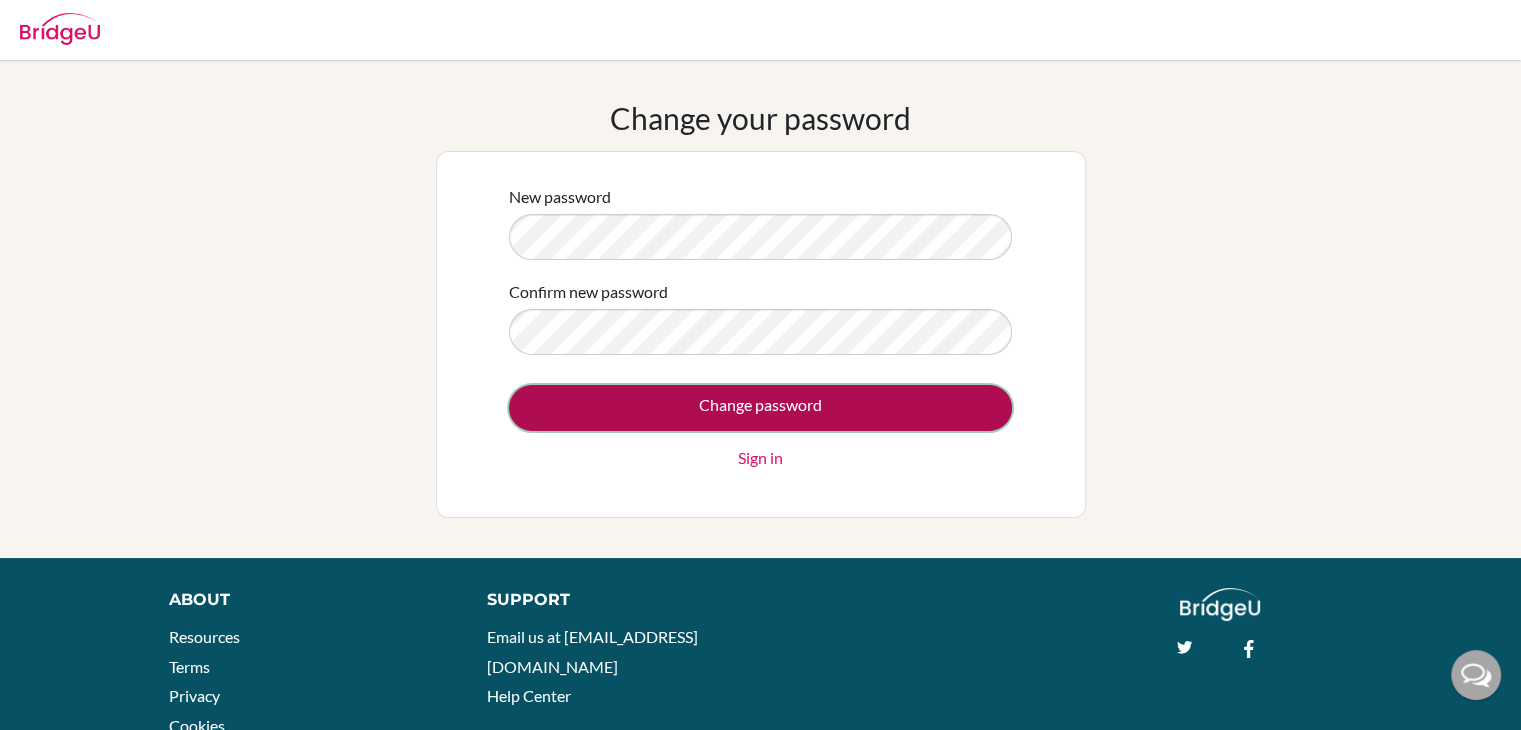 click on "Change password" at bounding box center (760, 408) 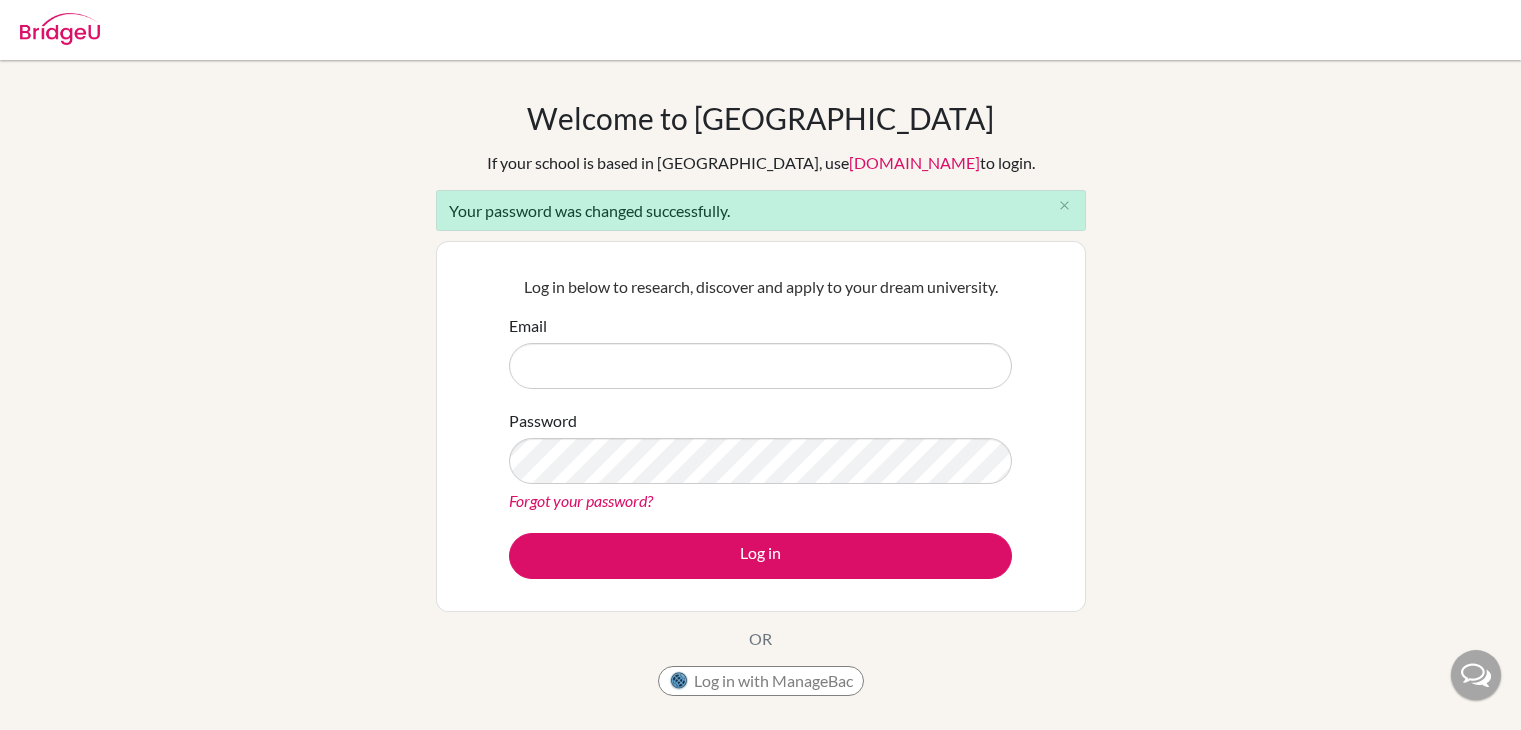 scroll, scrollTop: 0, scrollLeft: 0, axis: both 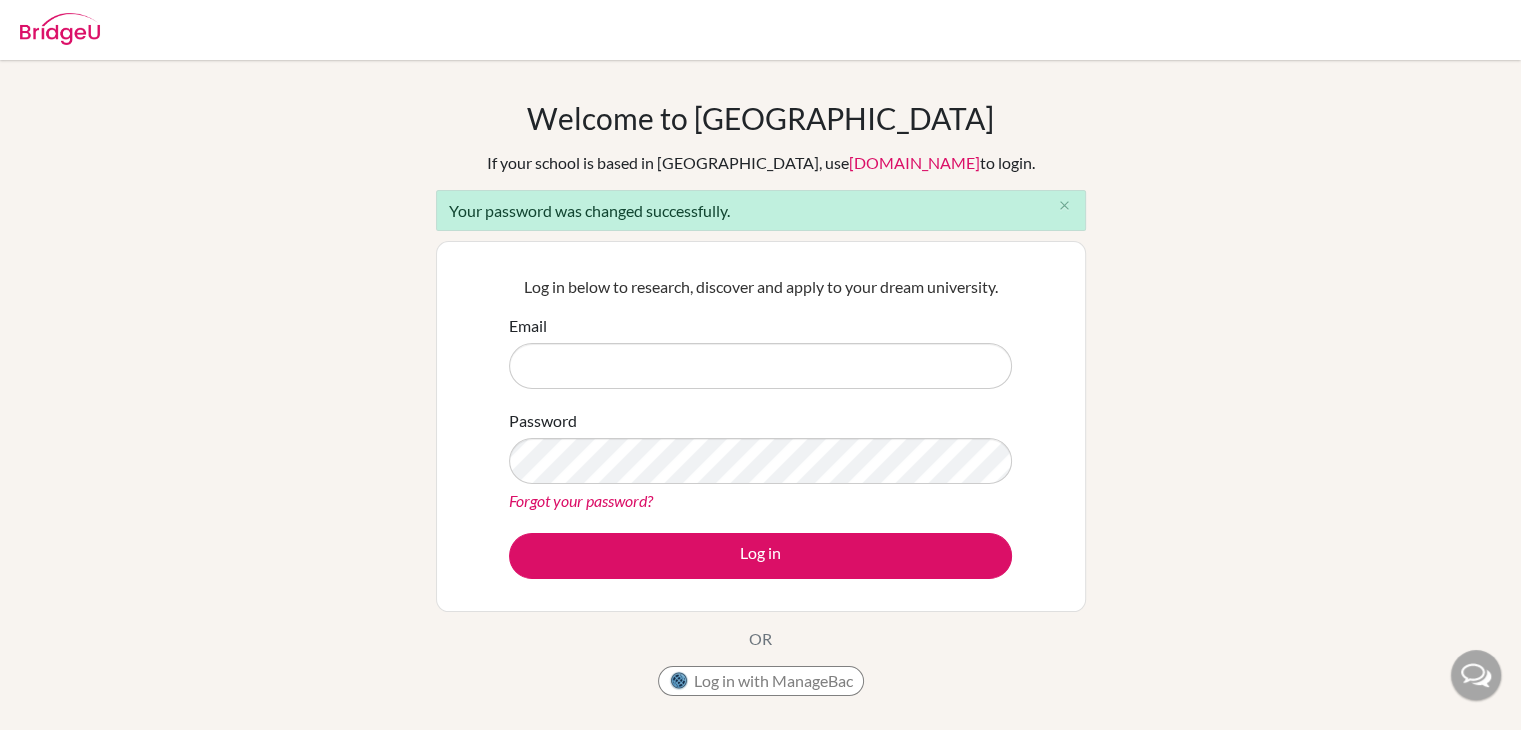 click on "Email" at bounding box center (760, 366) 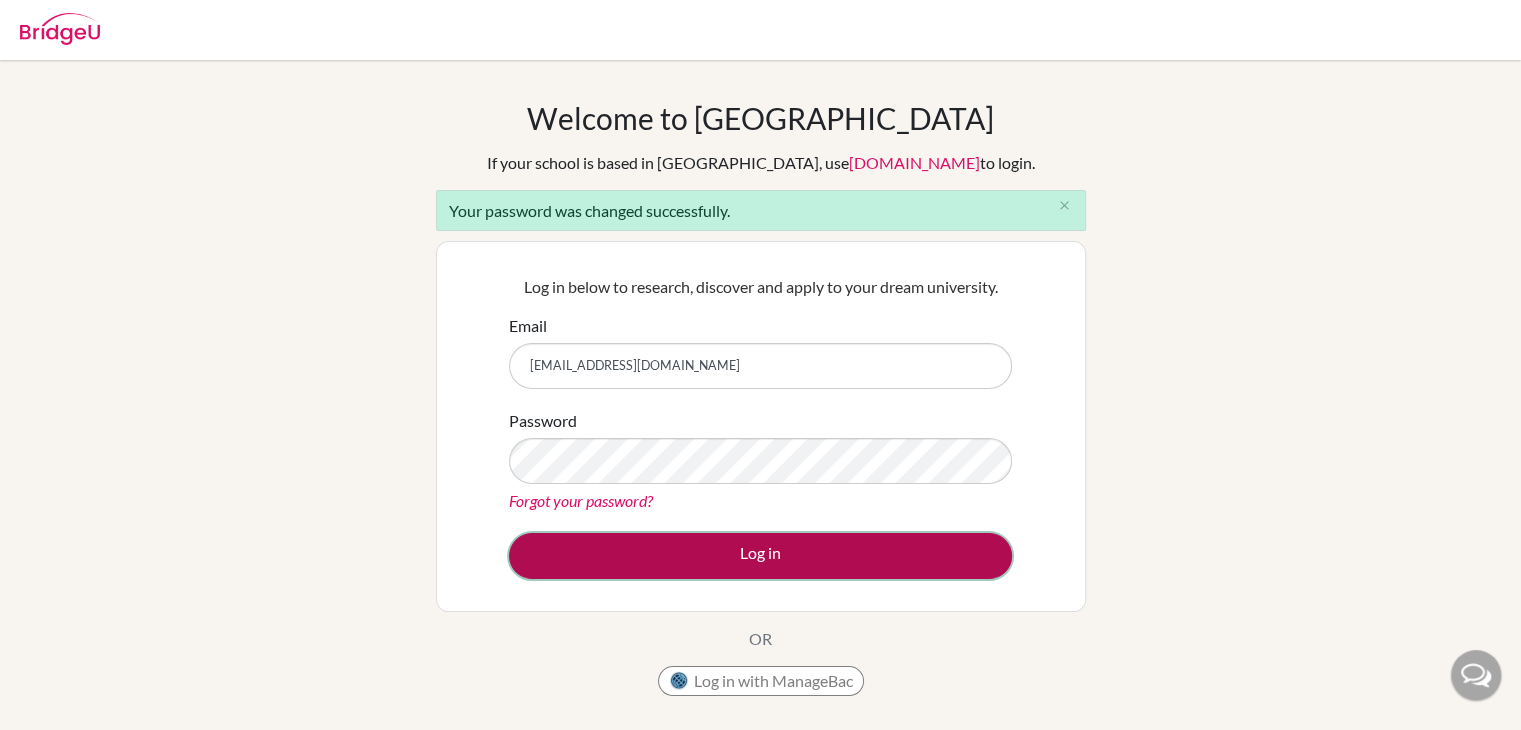 click on "Log in" at bounding box center (760, 556) 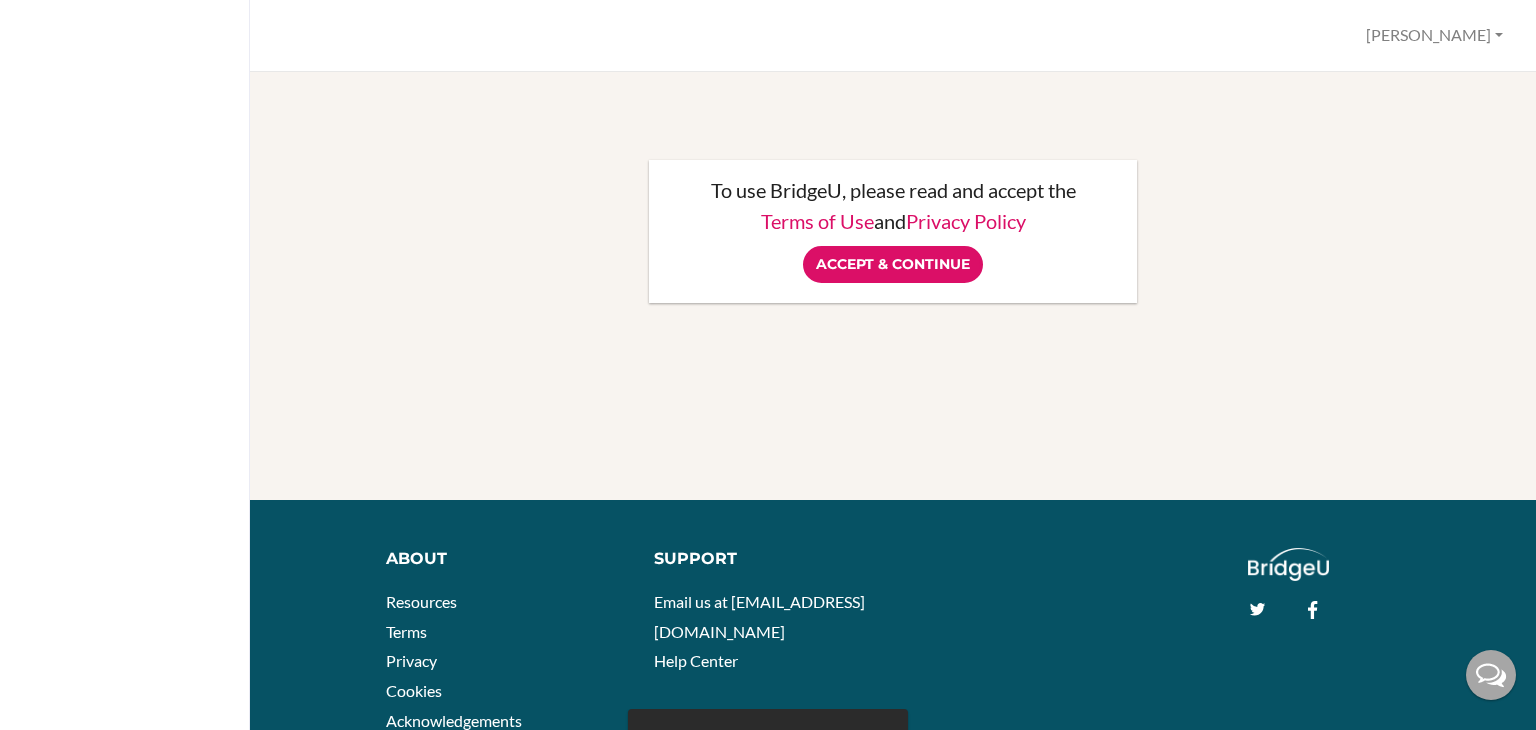 scroll, scrollTop: 0, scrollLeft: 0, axis: both 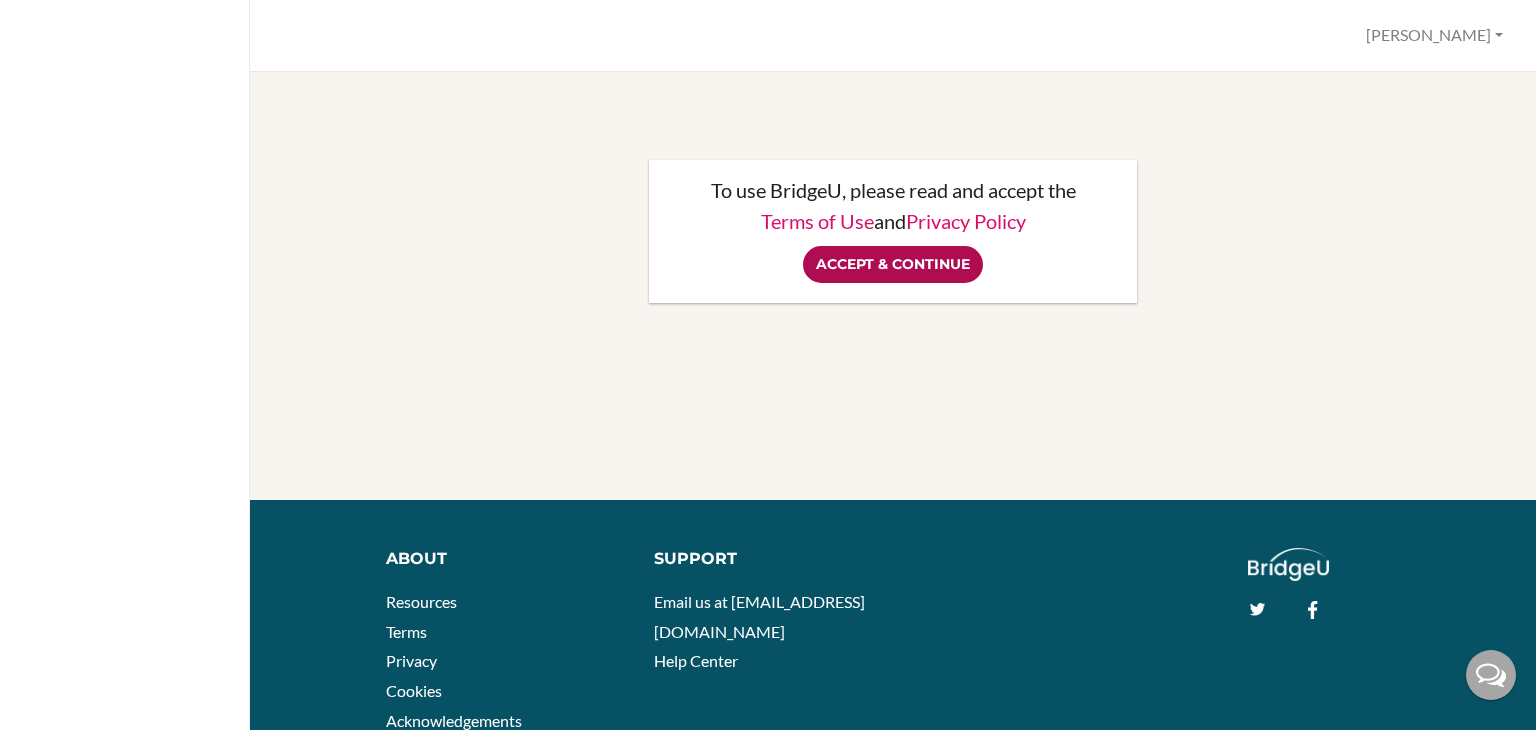 click on "Accept & Continue" at bounding box center [893, 264] 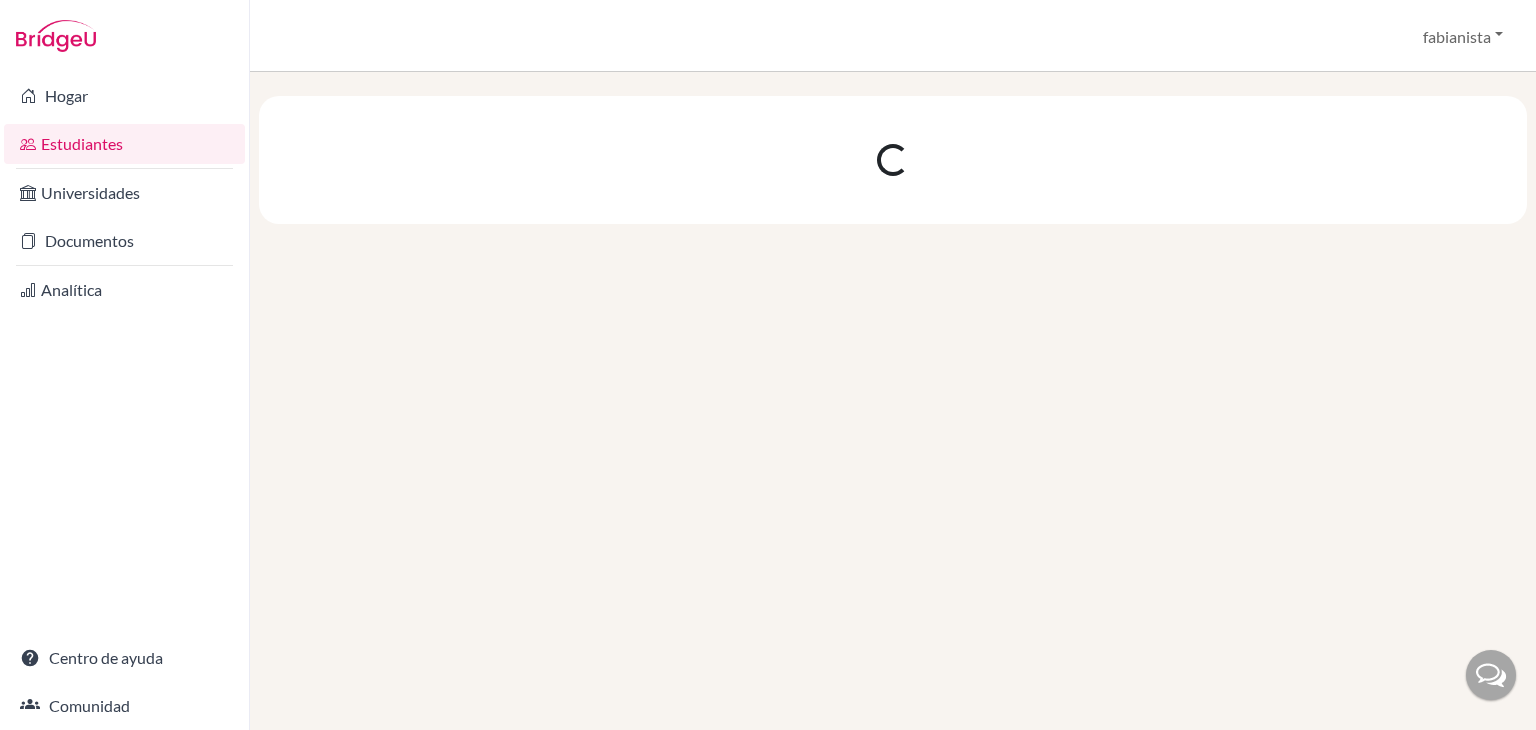scroll, scrollTop: 0, scrollLeft: 0, axis: both 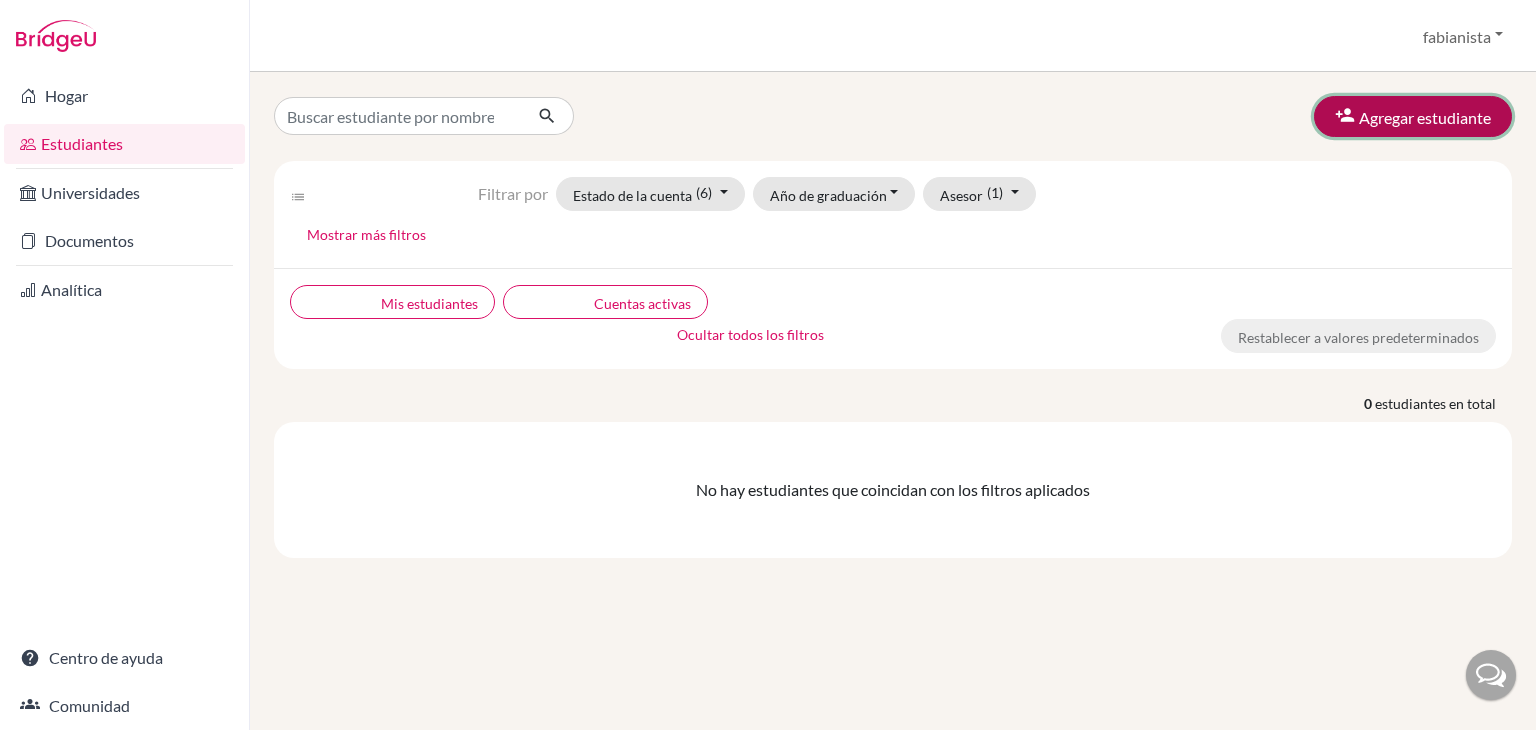 click on "Agregar estudiante" at bounding box center (1425, 117) 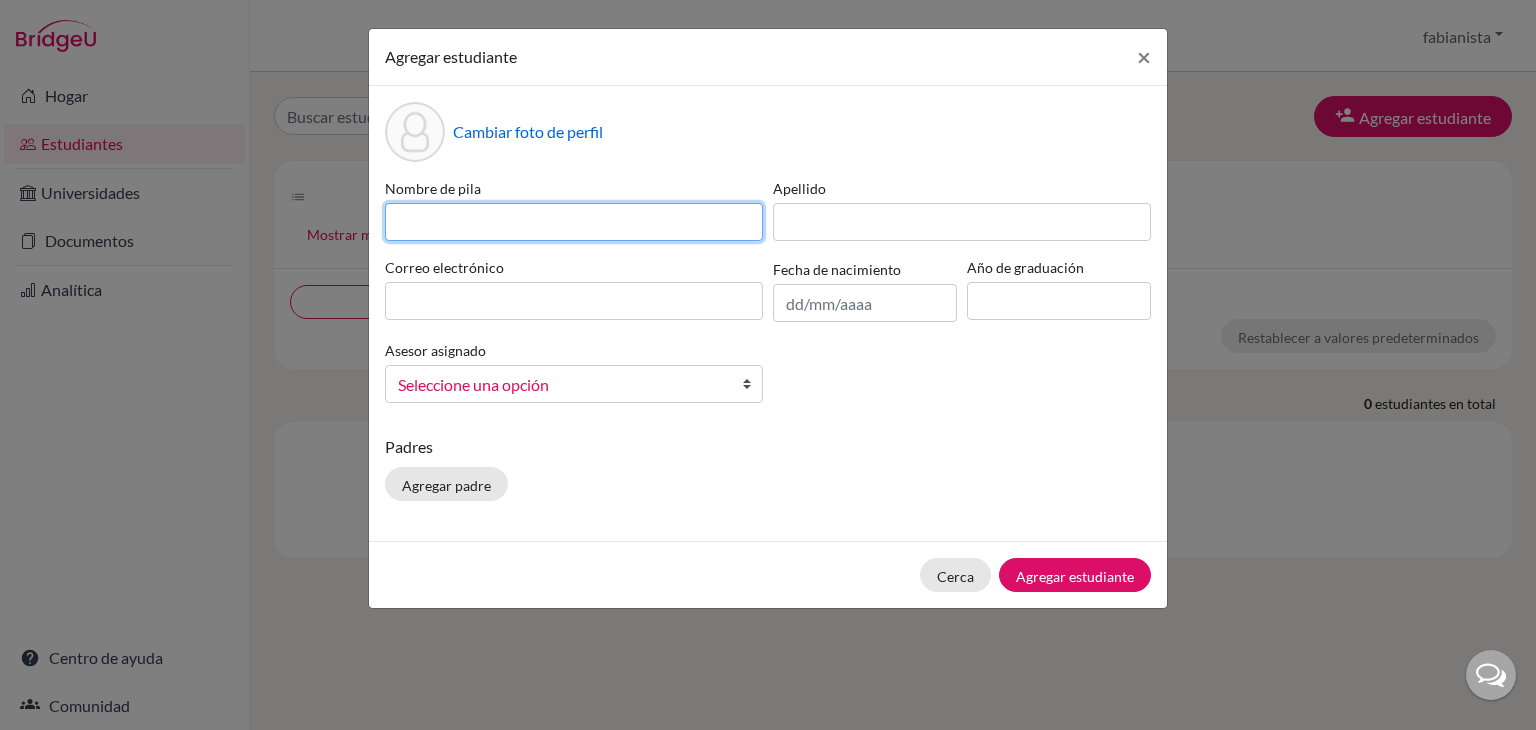 click at bounding box center [574, 222] 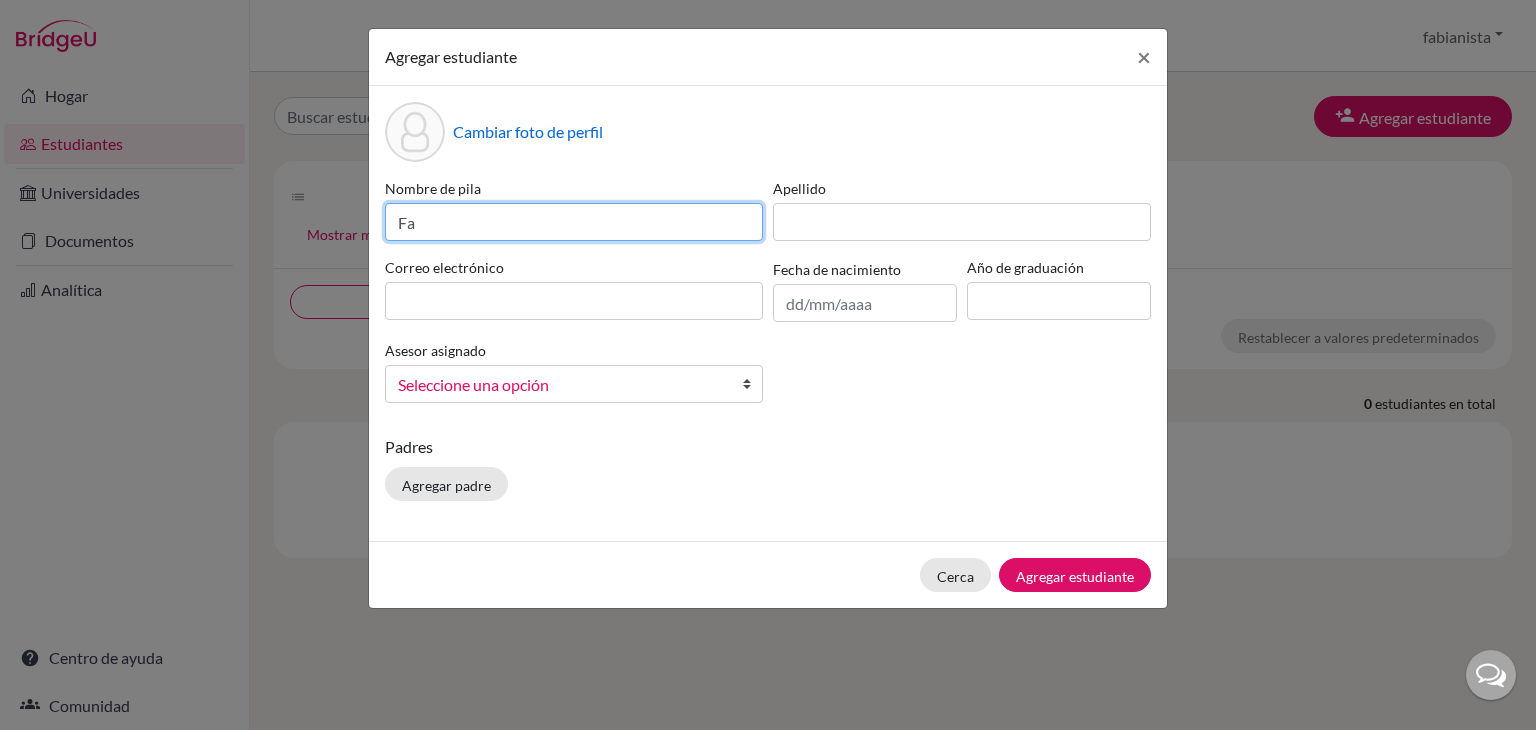 type on "F" 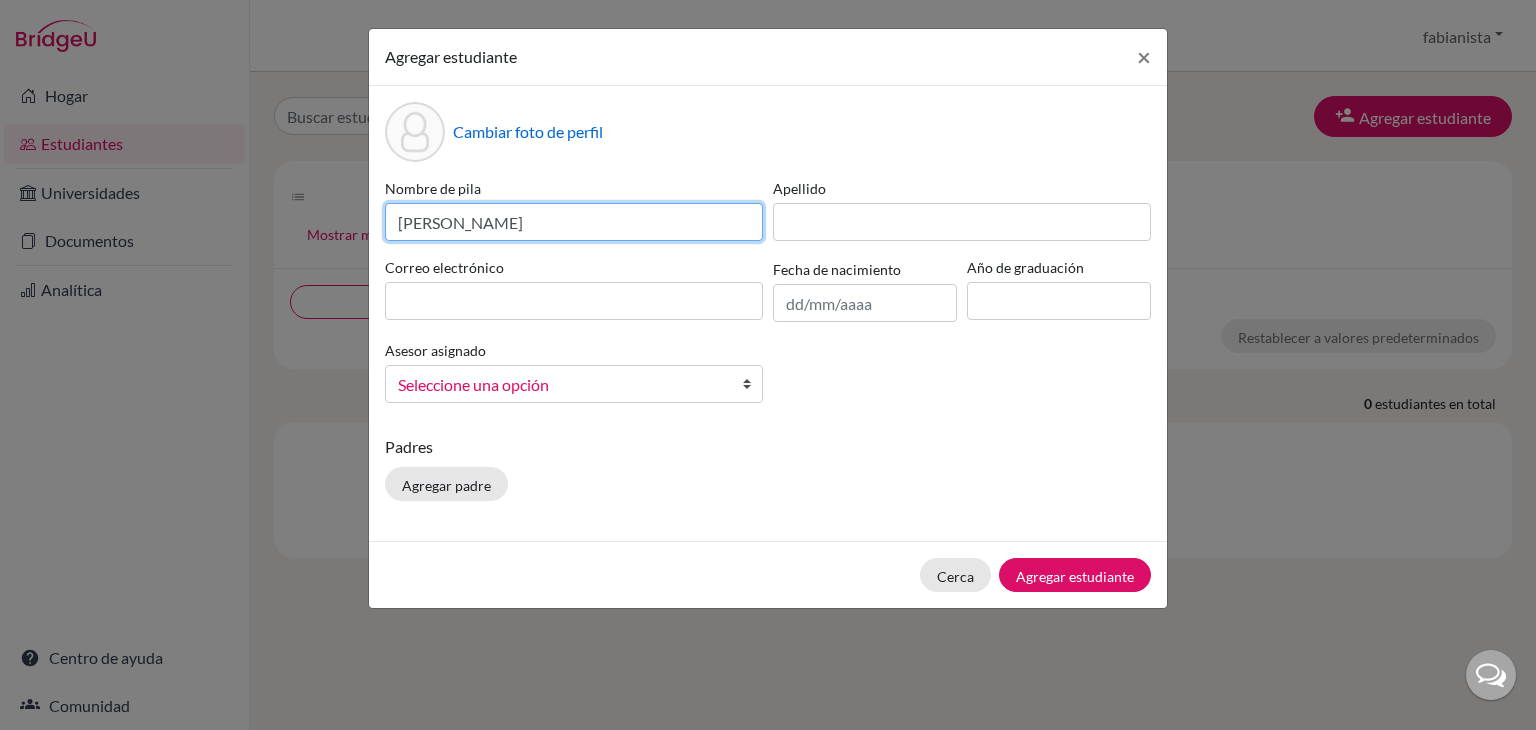 type on "Andrey Fabián" 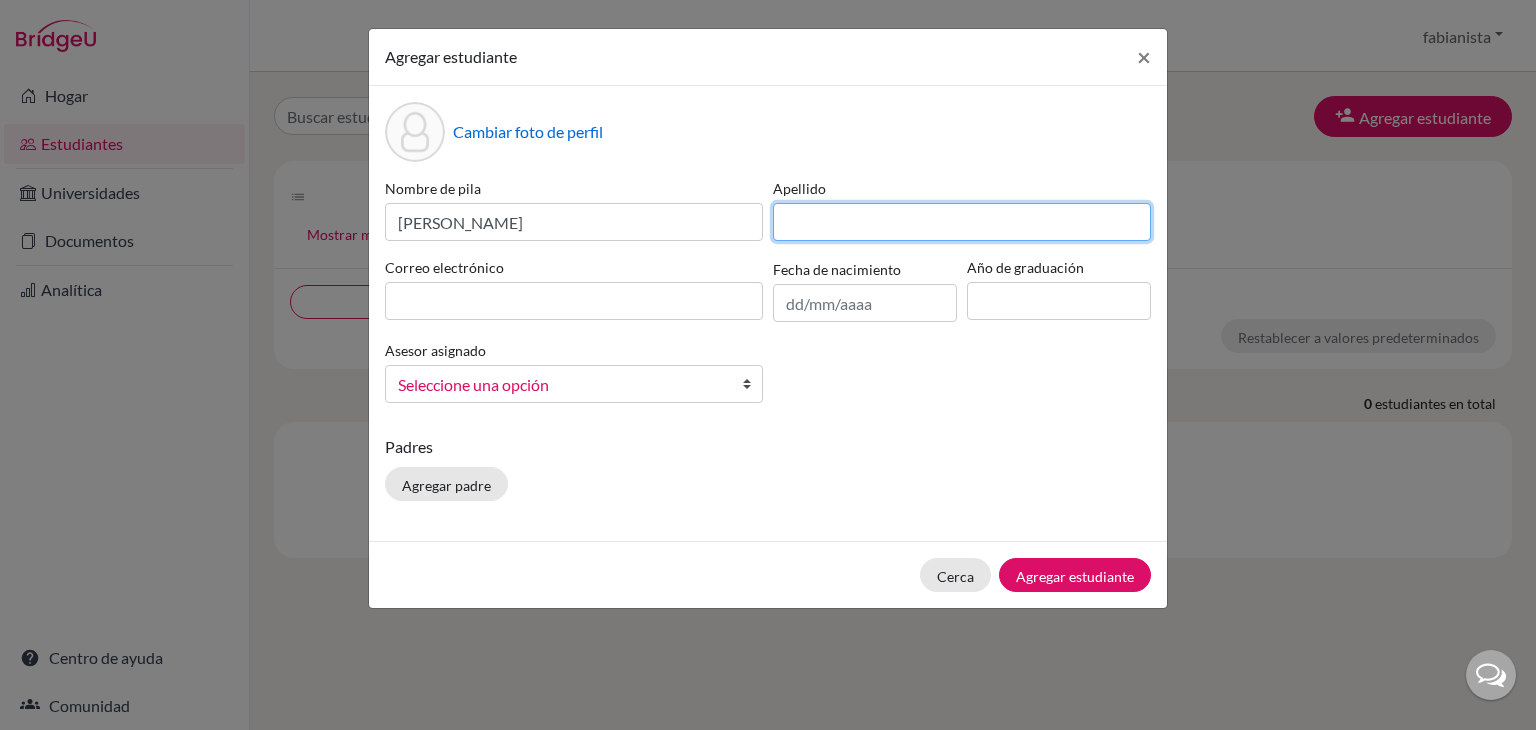 click at bounding box center [962, 222] 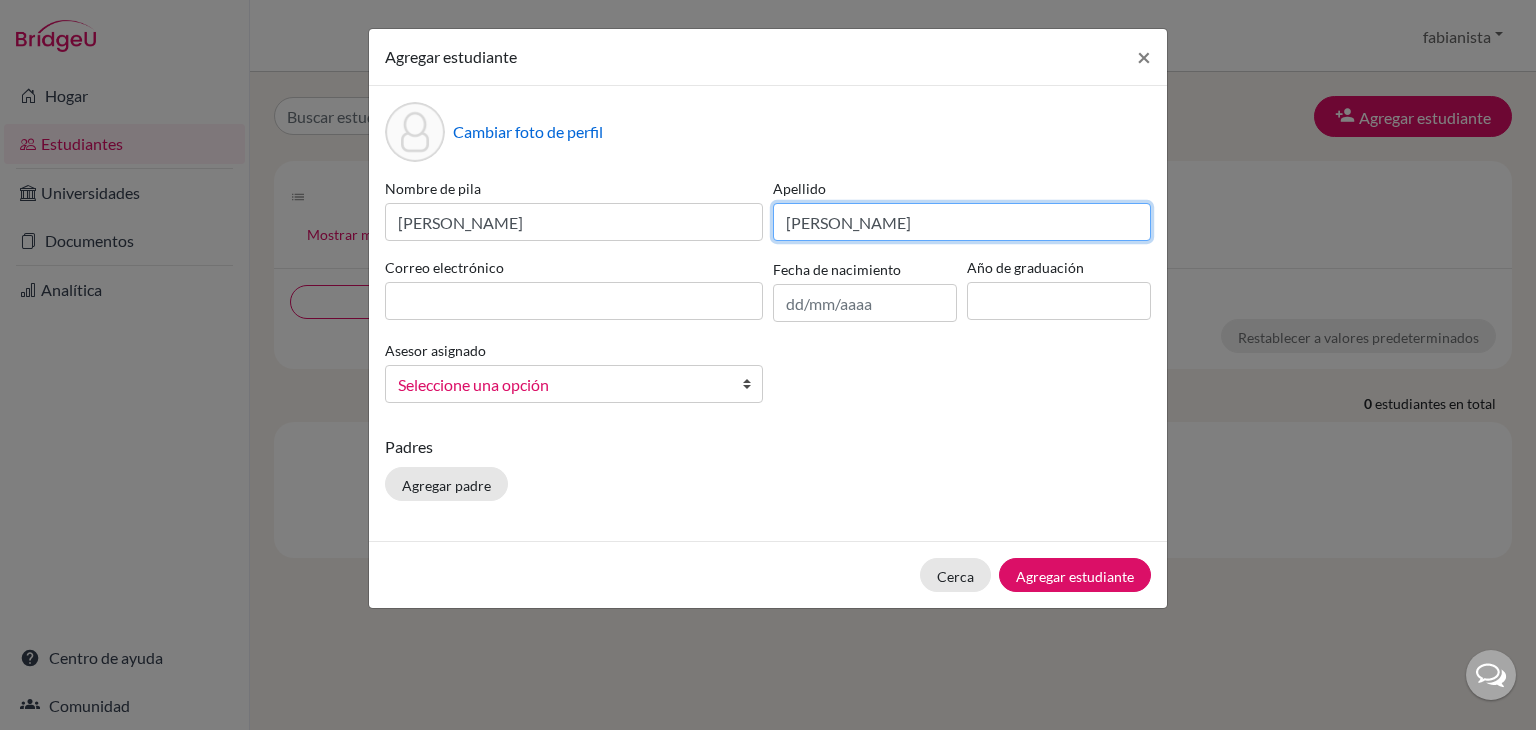 type on "Infante Alvarado" 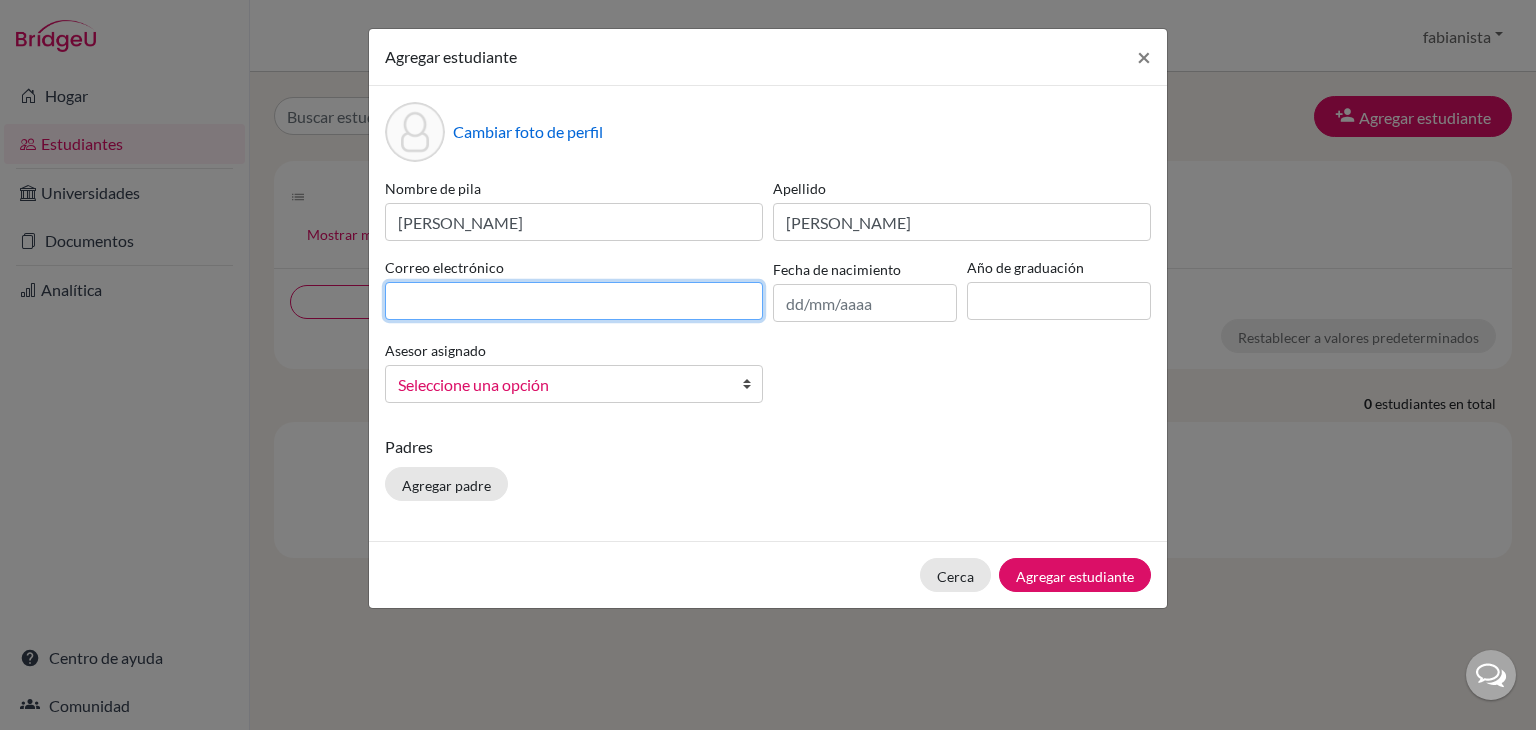 click at bounding box center (574, 301) 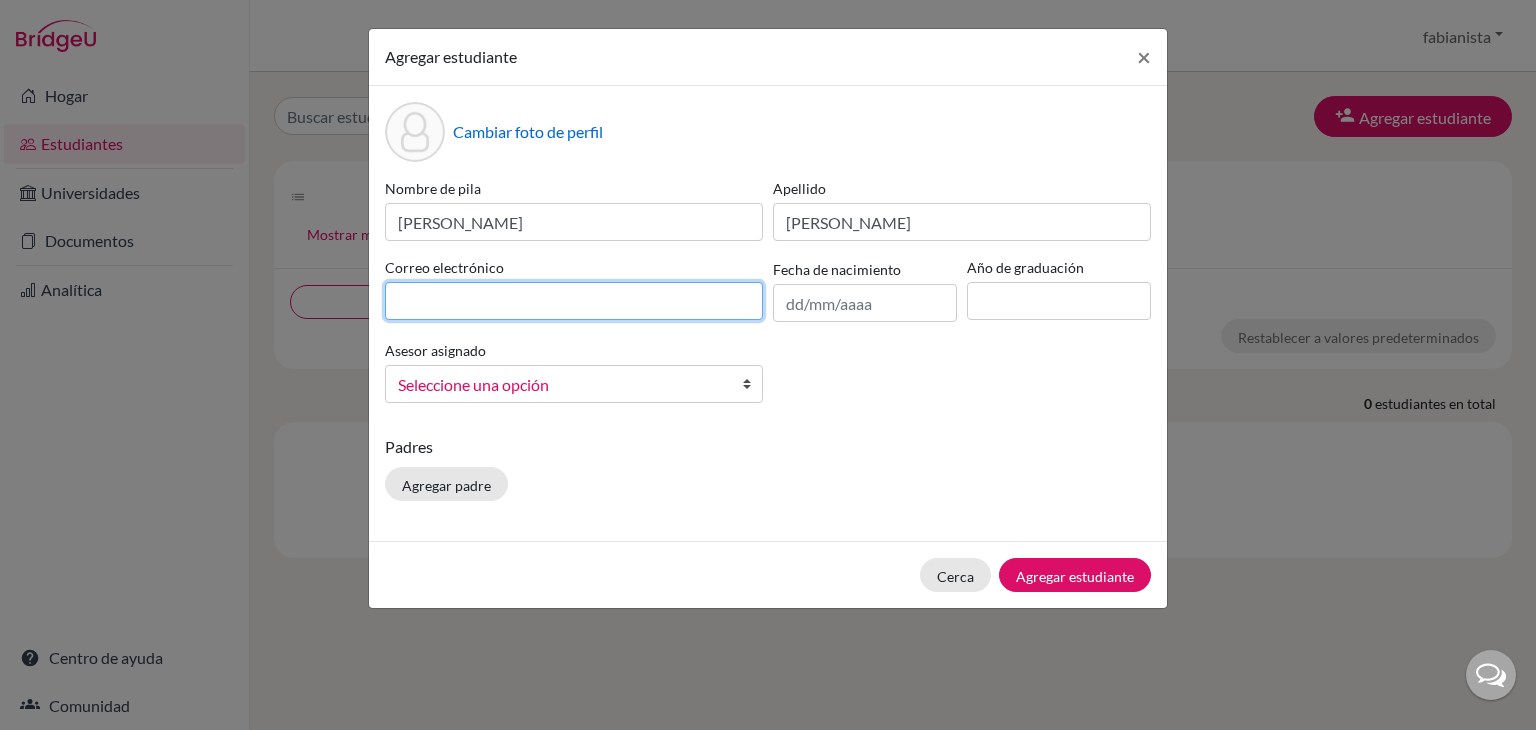 type on "[EMAIL_ADDRESS][DOMAIN_NAME]" 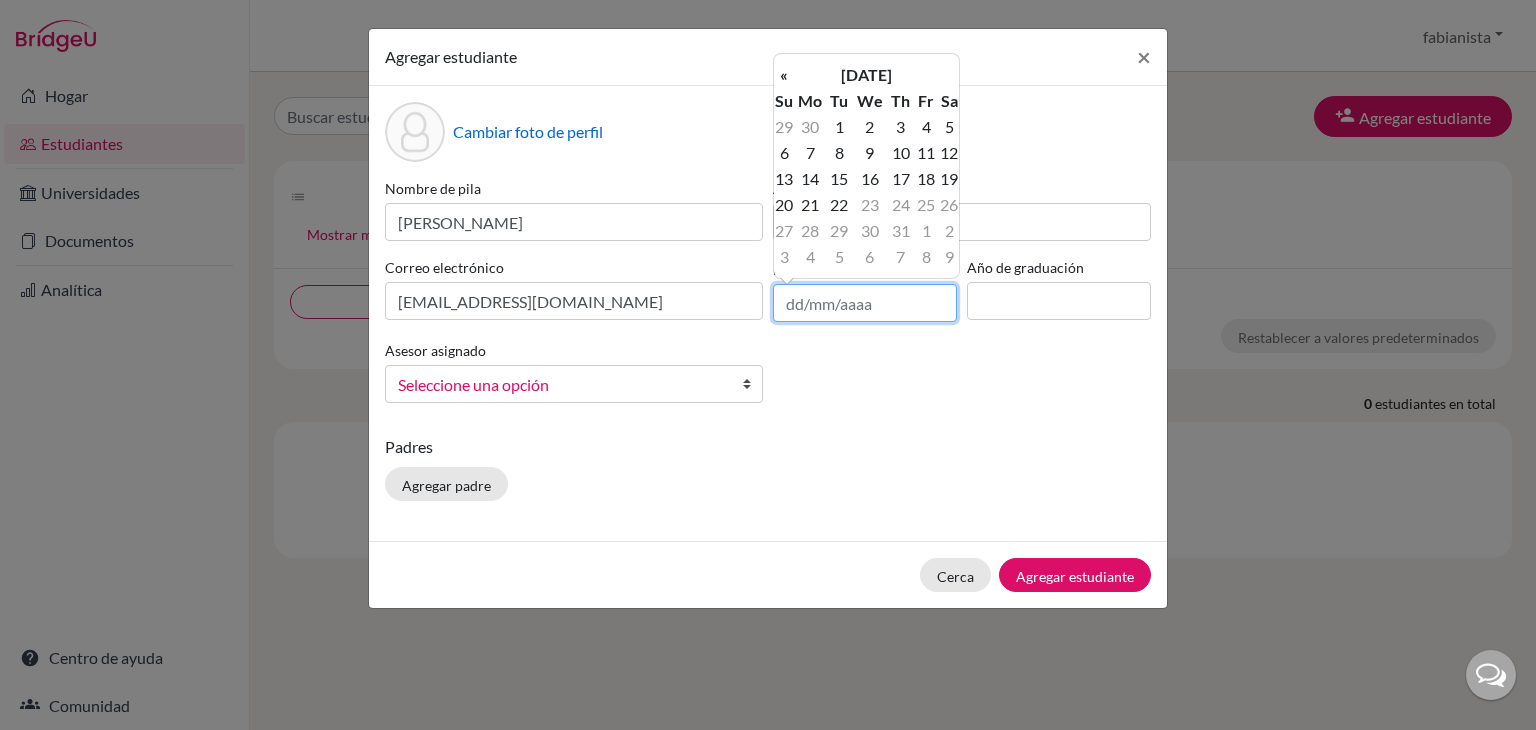 click at bounding box center [865, 303] 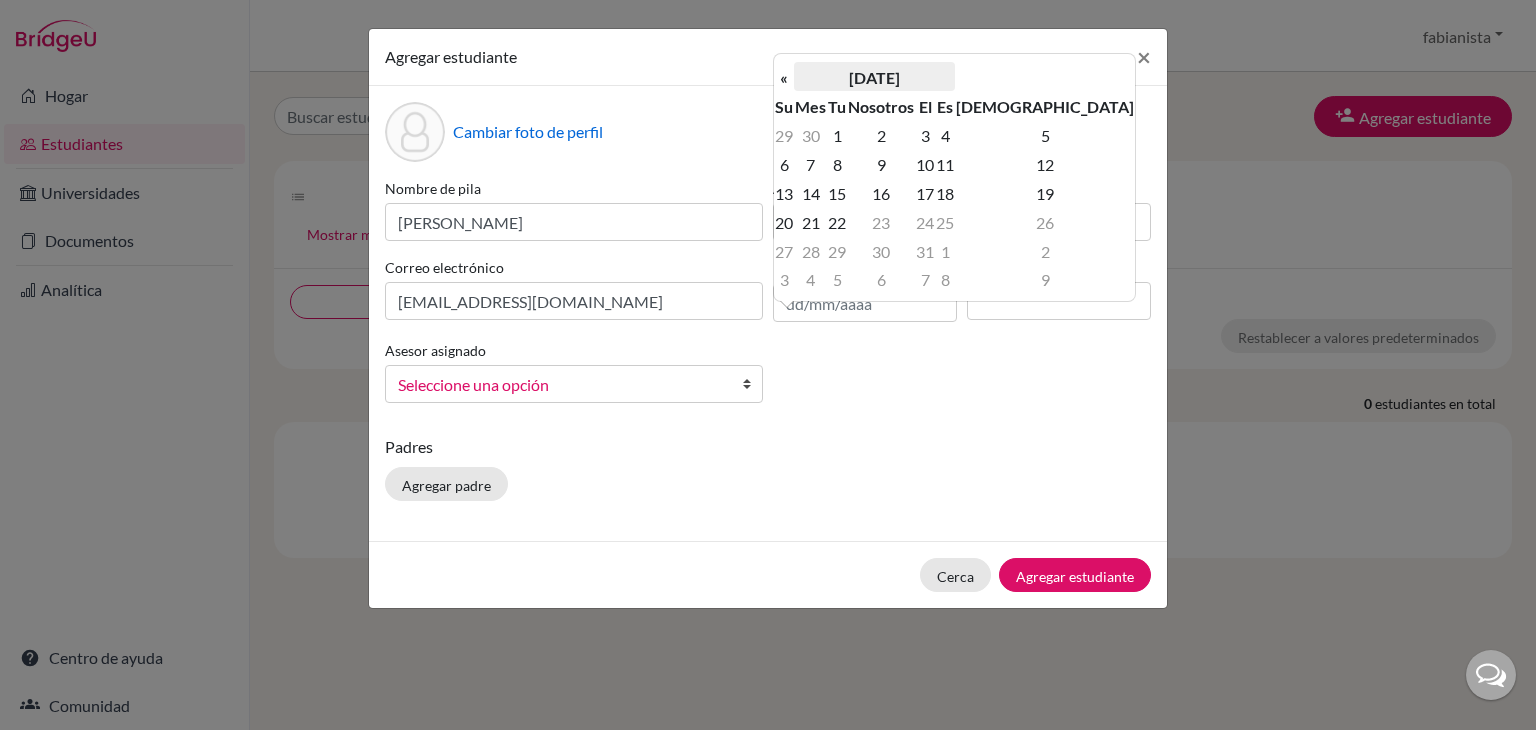 click on "Julio de 2025" at bounding box center [874, 77] 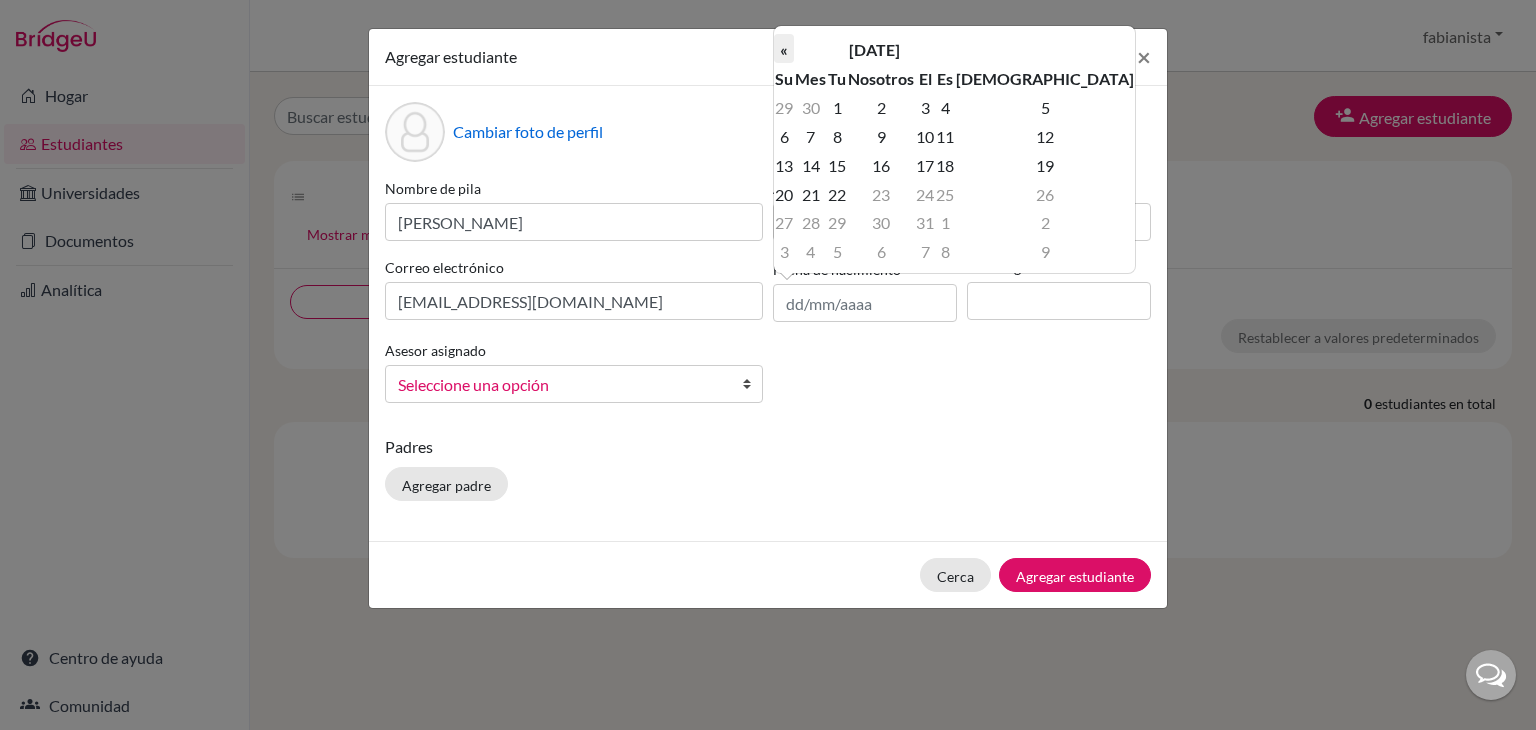 click on "«" at bounding box center (784, 49) 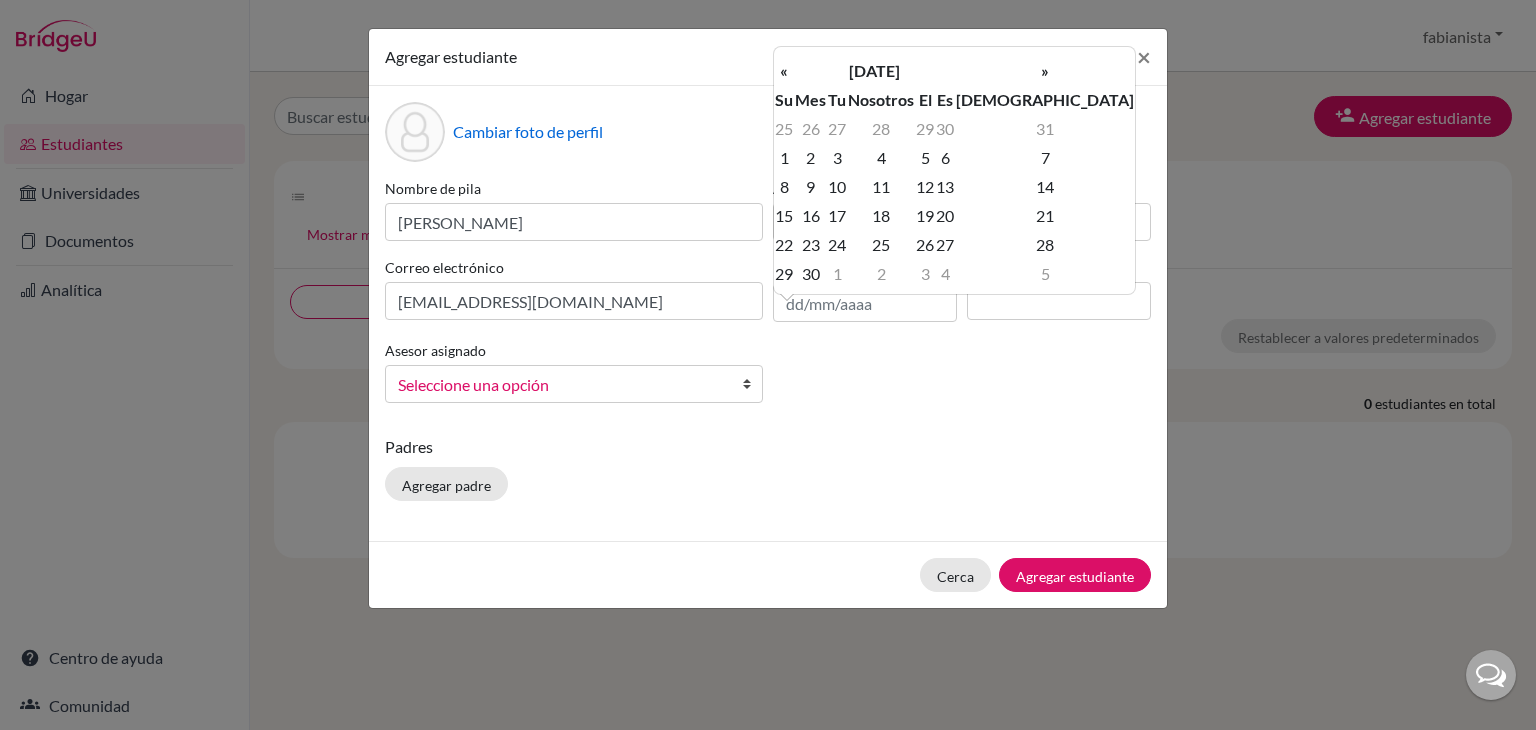 click on "« Junio de 2025 » Su Mes Tu Nosotros El Es Sá 25 26 27 28 29 30 31 1 2 3 4 5 6 7 8 9 10 11 12 13 14 15 16 17 18 19 20 21 22 23 24 25 26 27 28 29 30 1 2 3 4 5 Hoy Claro « 2025 » Ene Feb Mar Abr Puede Jun Jul Ago Sep Oct Nov Dic Hoy Claro « 2020-2029 » 2019 2020 2021 2022 2023 2024 2025 2026 2027 2028 2029 2030 Hoy Claro « 2000-2090 » 1990 2000 2010 2020 2030 2040 2050 2060 2070 2080 2090 2100 Hoy Claro « 2000-2900 » 1900 2000 2100 2200 2300 2400 2500 2600 2700 2800 2900 3000 Hoy Claro" at bounding box center [954, 170] 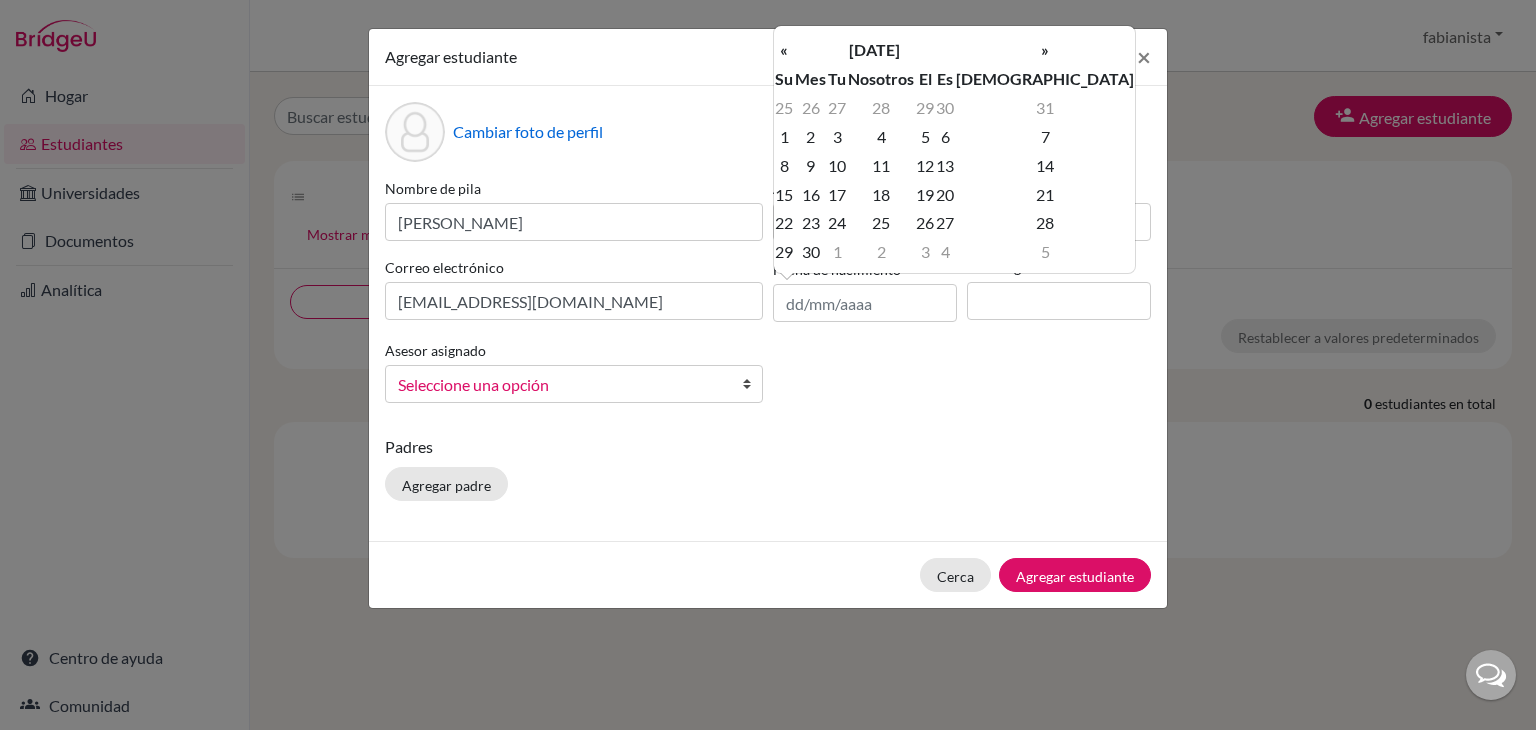 click on "«" at bounding box center (784, 49) 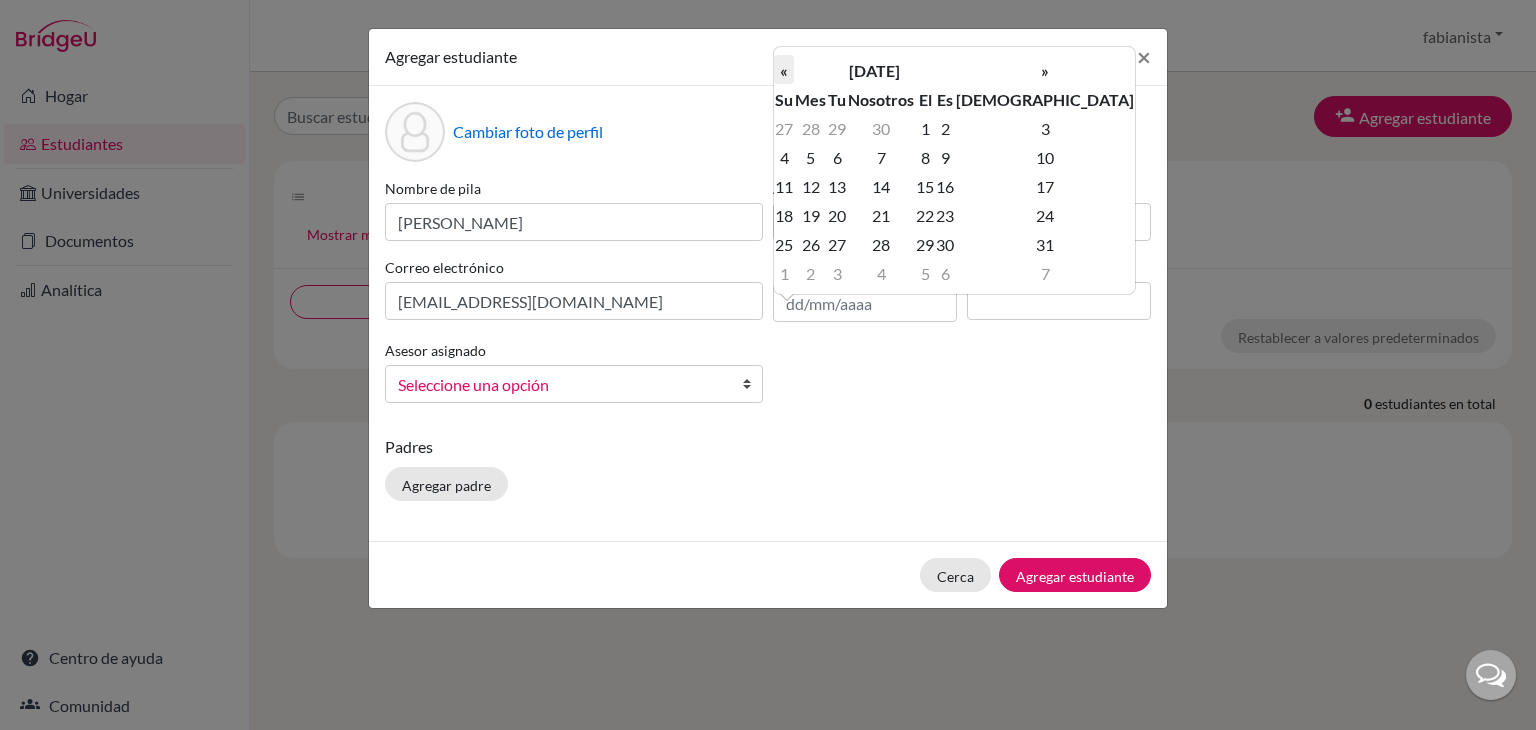 click on "«" at bounding box center [784, 70] 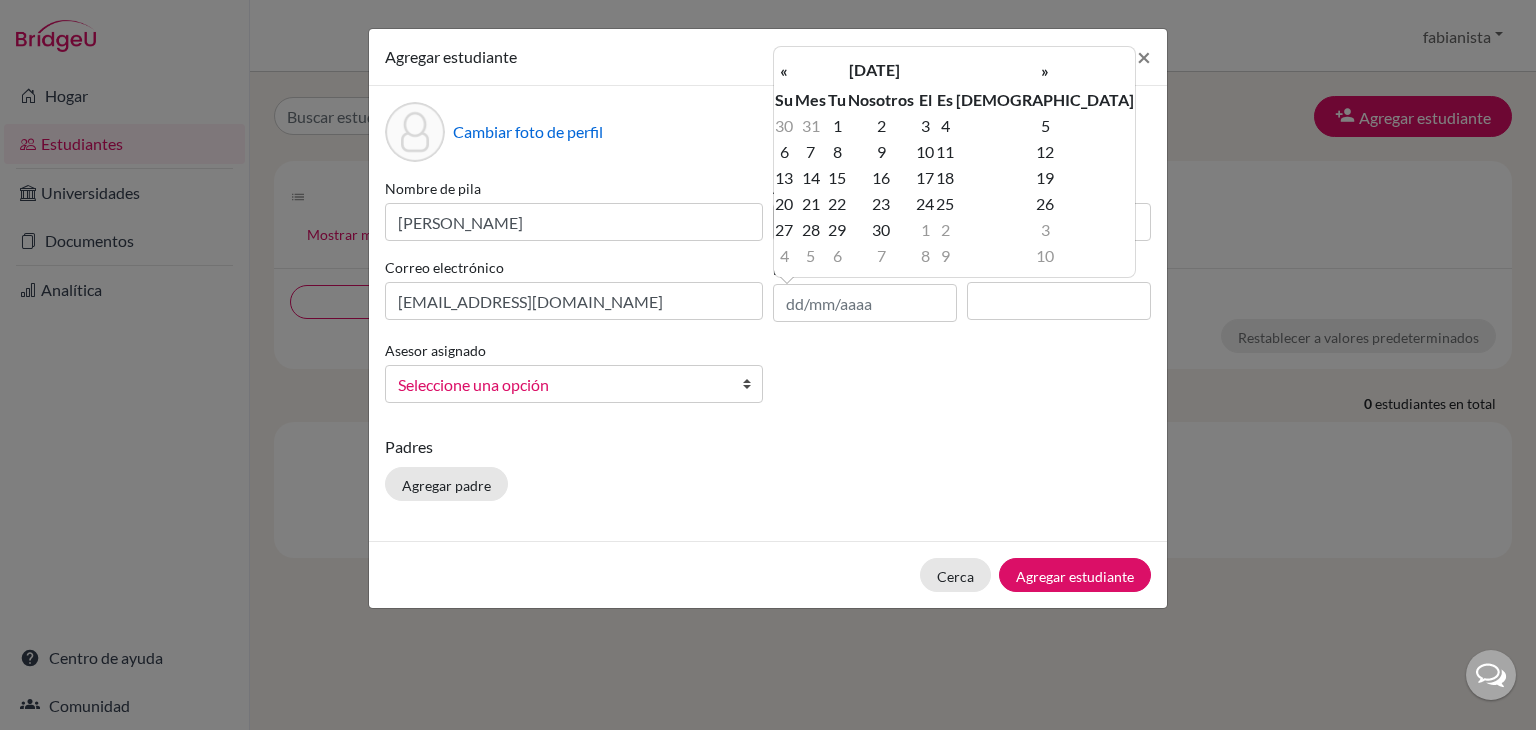 click on "«" at bounding box center [784, 70] 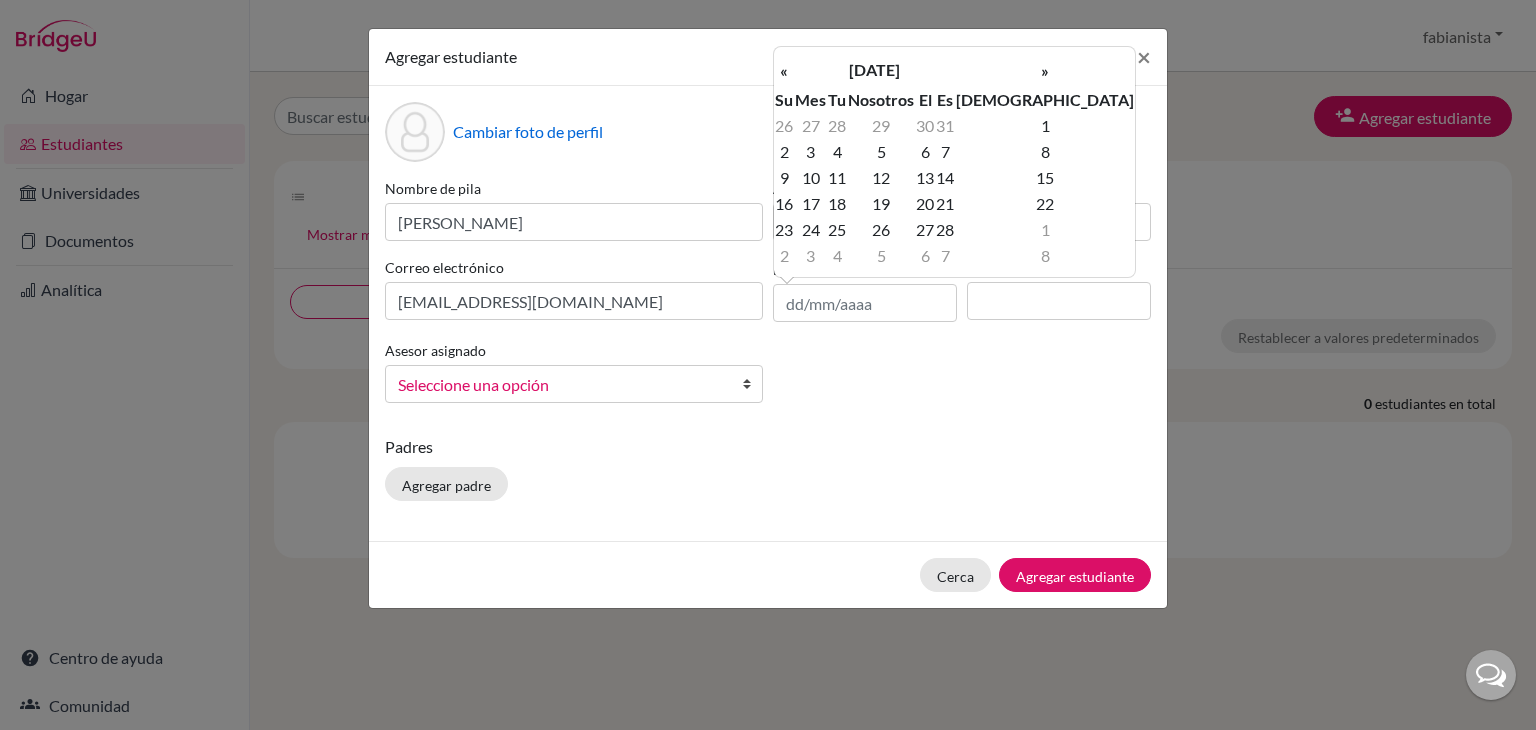 click on "«" at bounding box center (784, 70) 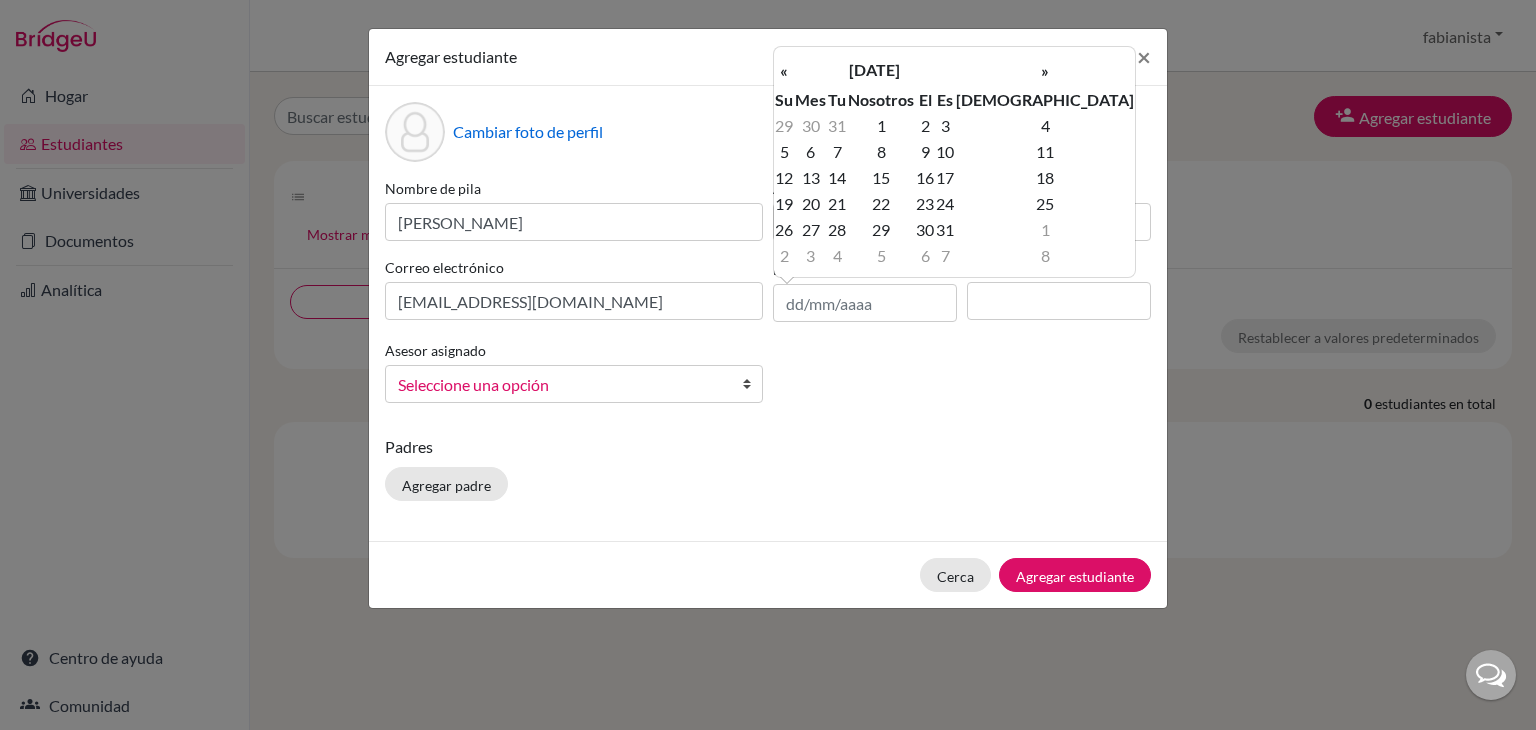 click on "«" at bounding box center [784, 70] 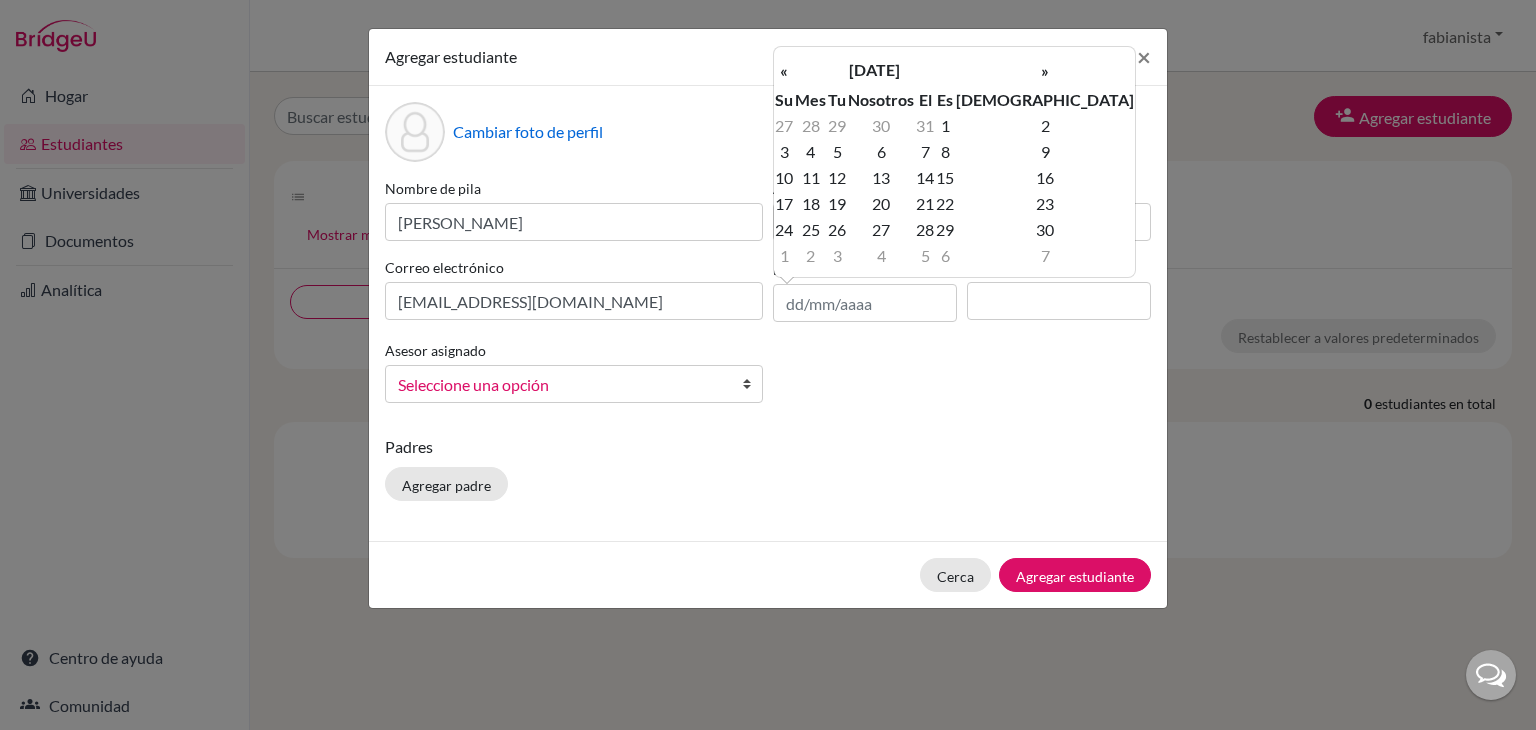 click on "«" at bounding box center [784, 70] 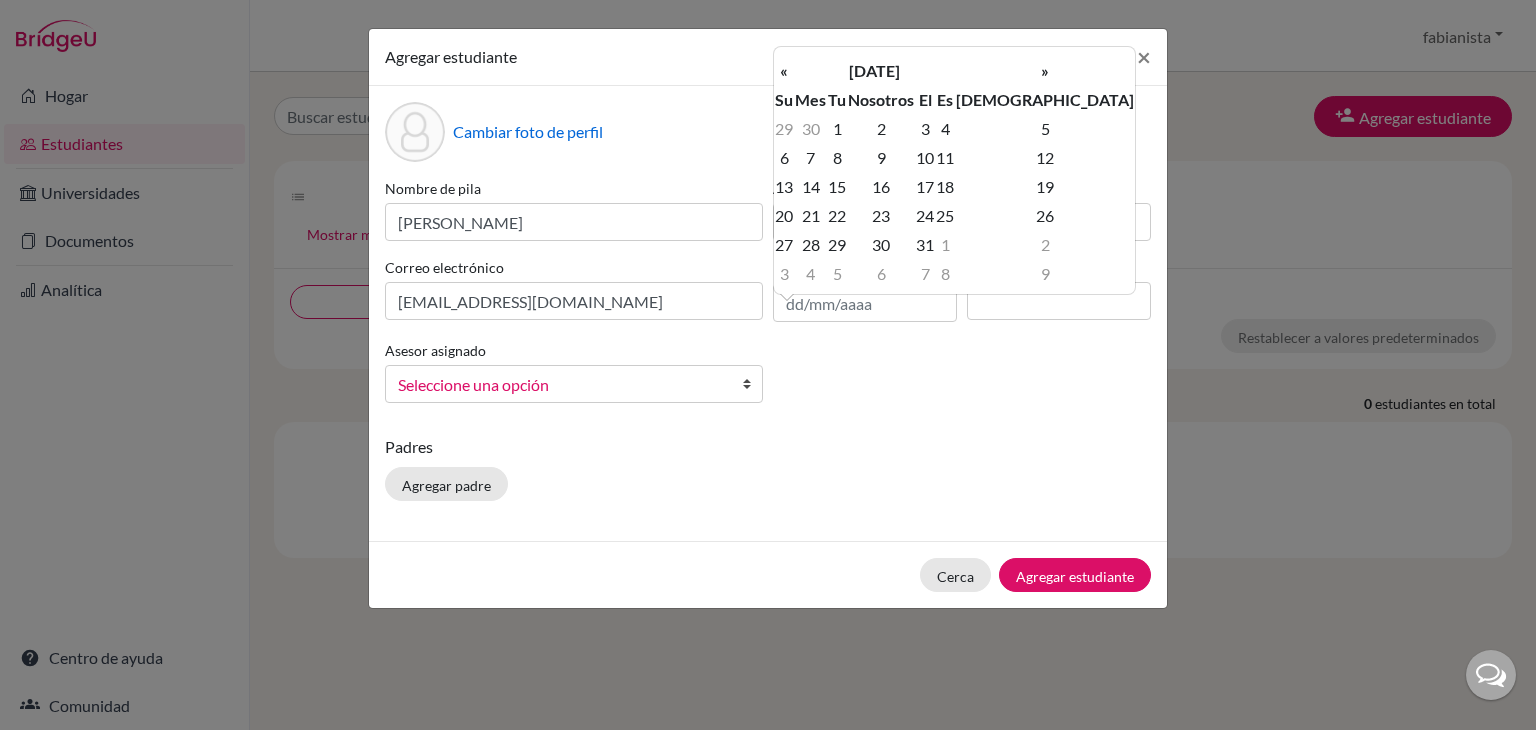 click on "«" at bounding box center (784, 70) 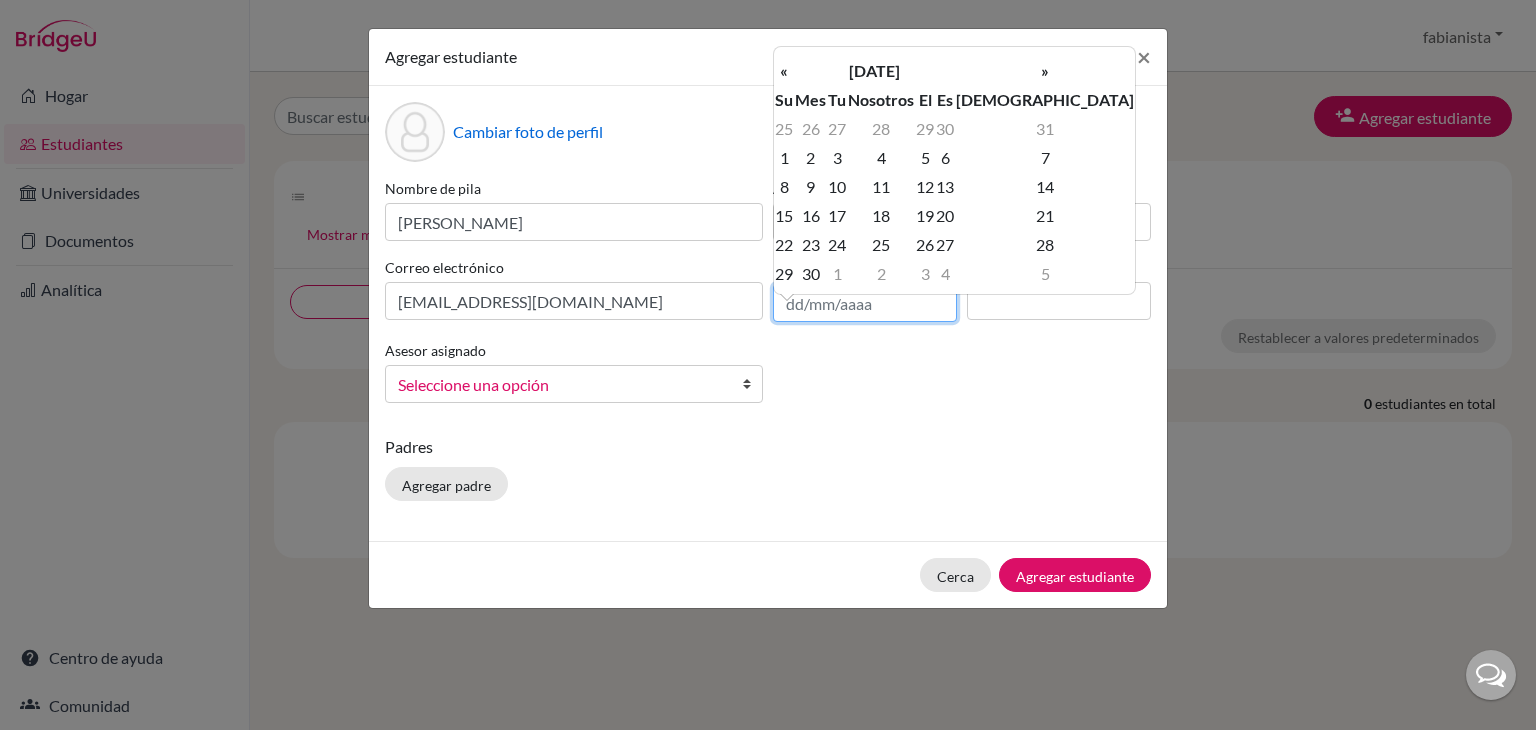 click at bounding box center [865, 303] 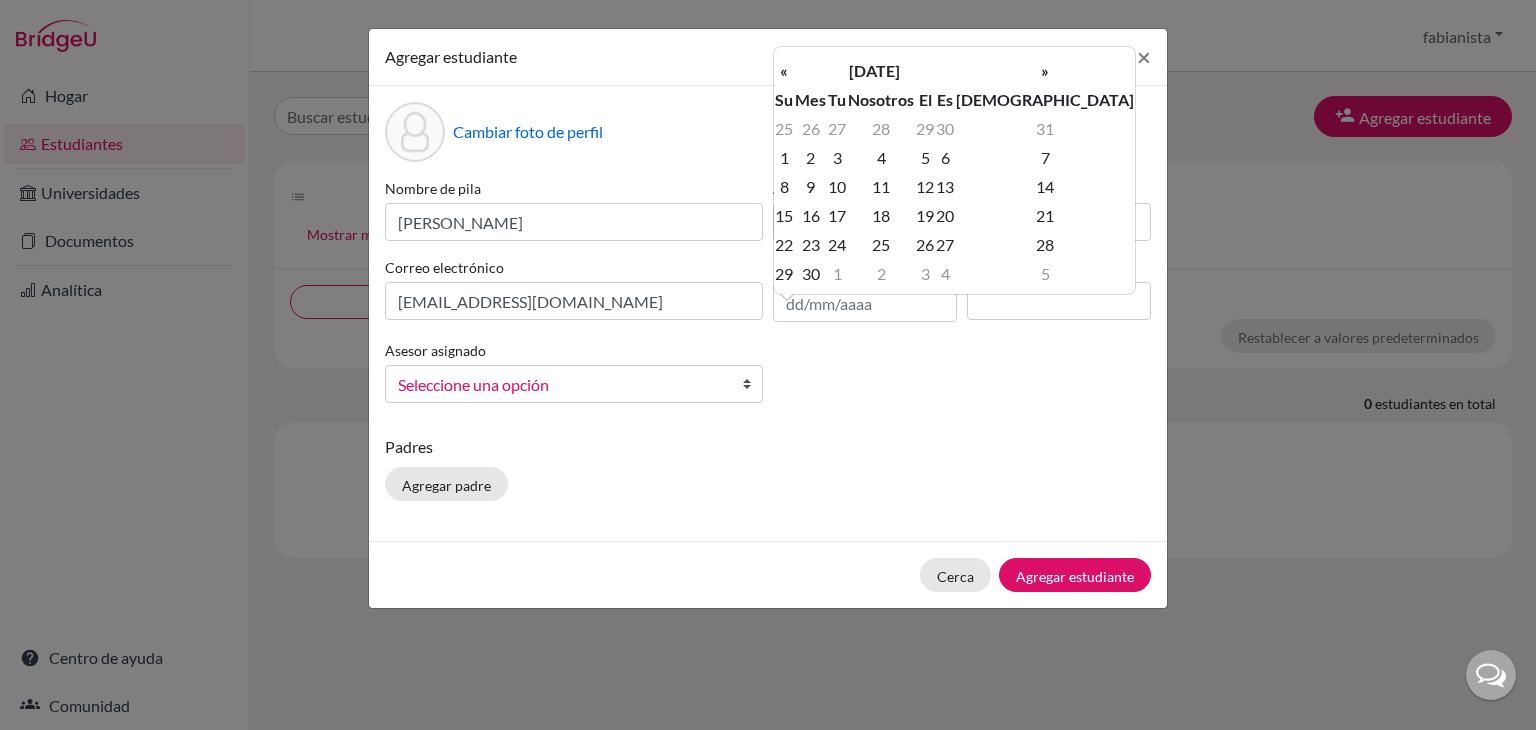 drag, startPoint x: 796, startPoint y: 417, endPoint x: 794, endPoint y: 401, distance: 16.124516 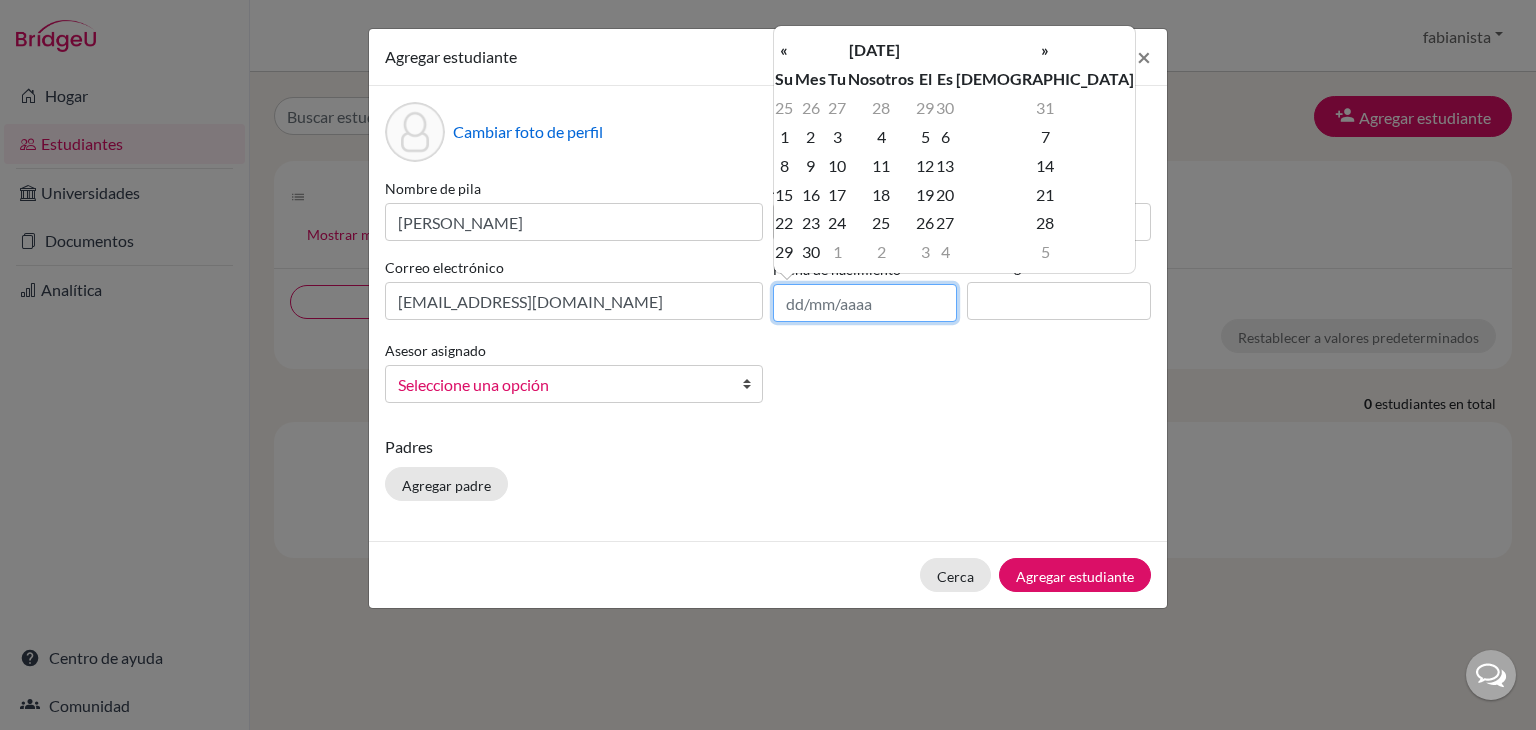 click at bounding box center [865, 303] 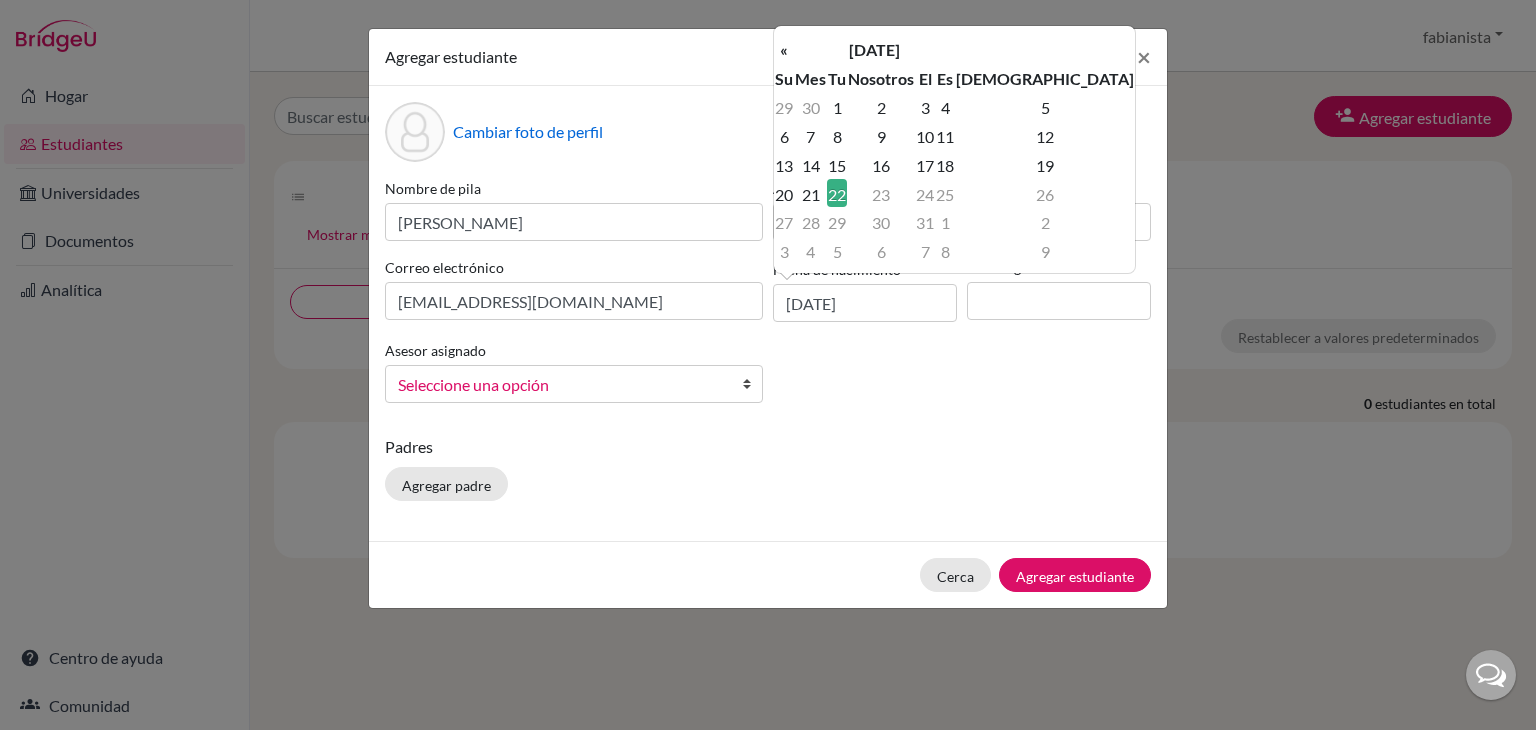 click on "Nombre de pila Andrey Fabián Apellido Infante Alvarado Correo electrónico andreyinfante988@gmail.com Fecha de nacimiento 22/07/2025 Año de graduación Asesor asignado Gómez Murillo, Liliana Patricia. Infante, Fabián
Seleccione una opción" at bounding box center (768, 298) 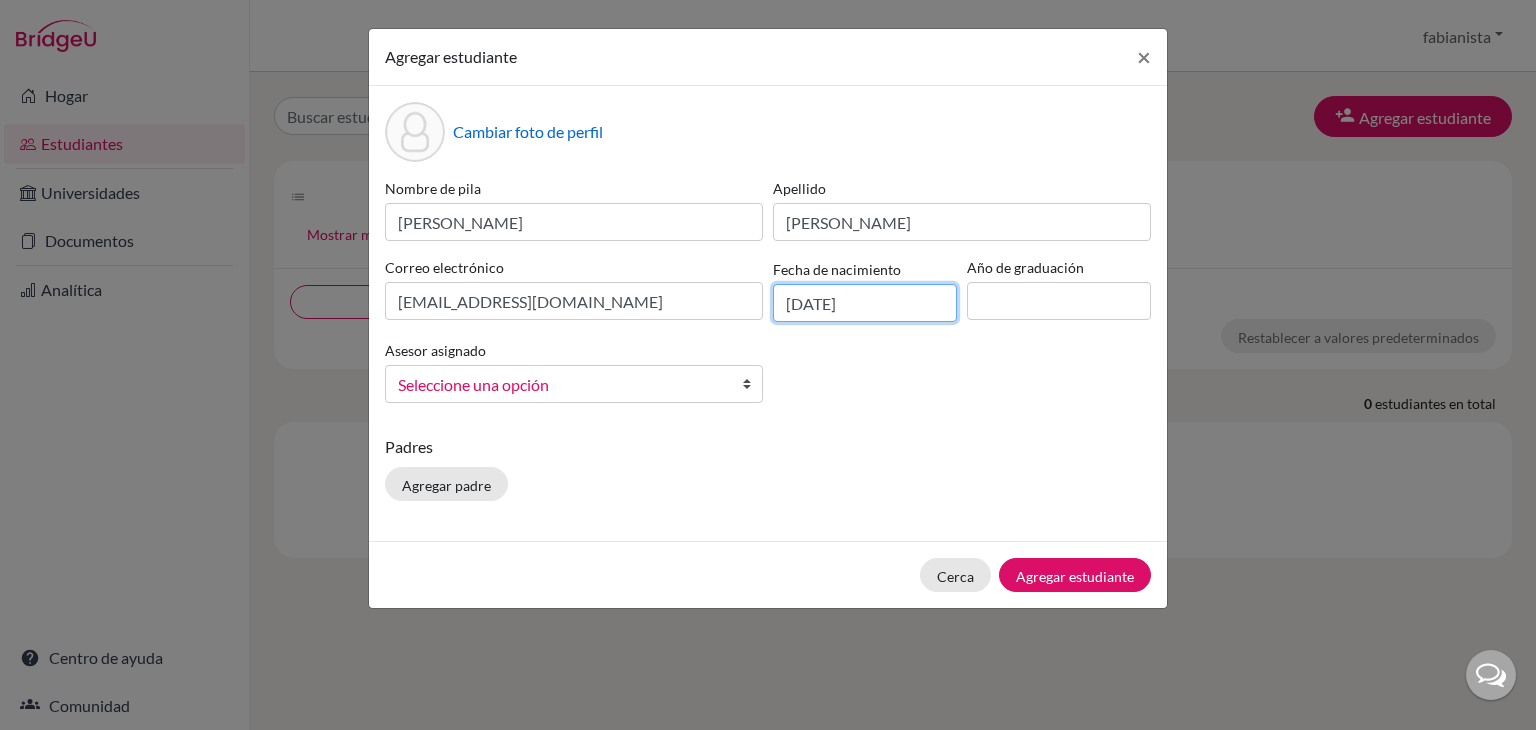 click on "22/07/2025" at bounding box center [865, 303] 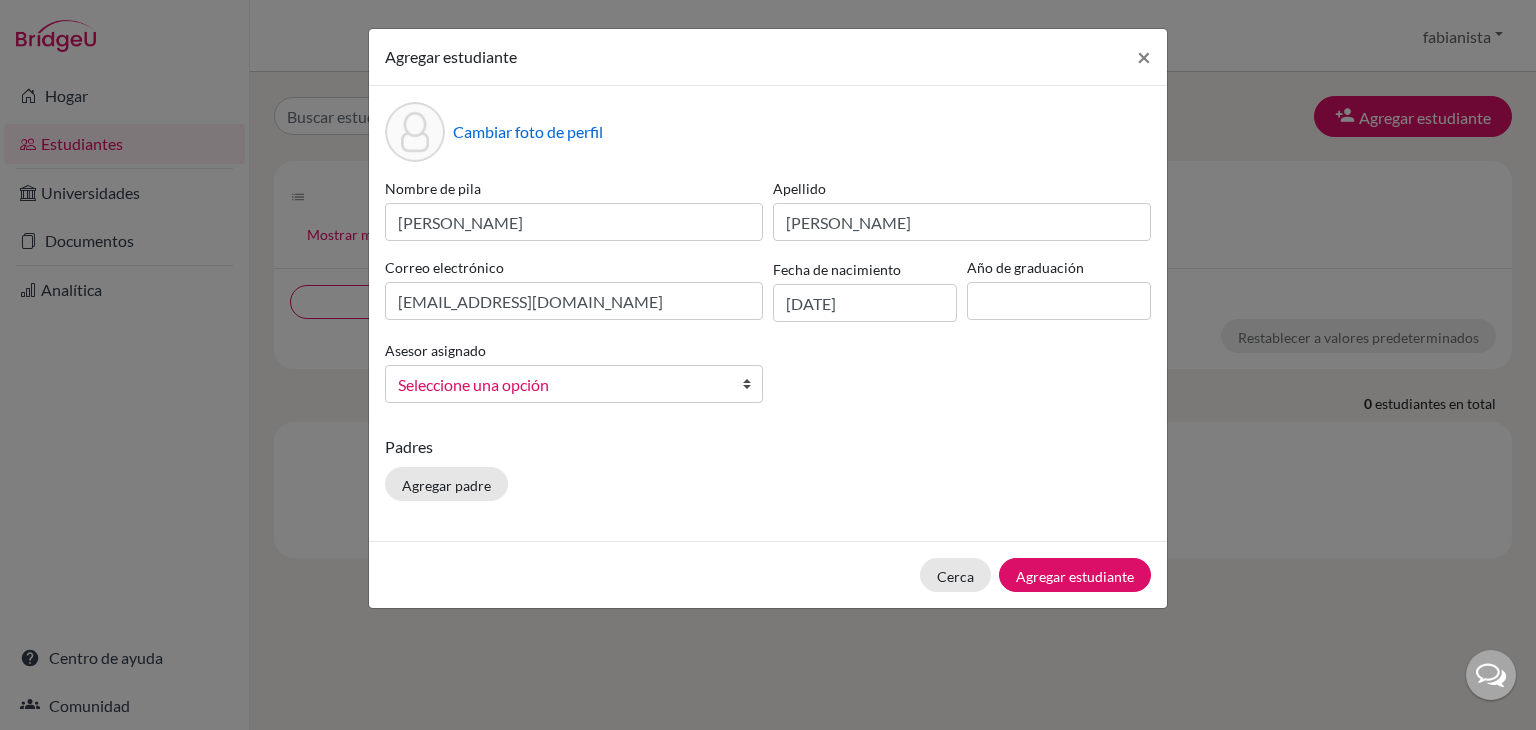 click on "Padres Agregar padre" at bounding box center [768, 472] 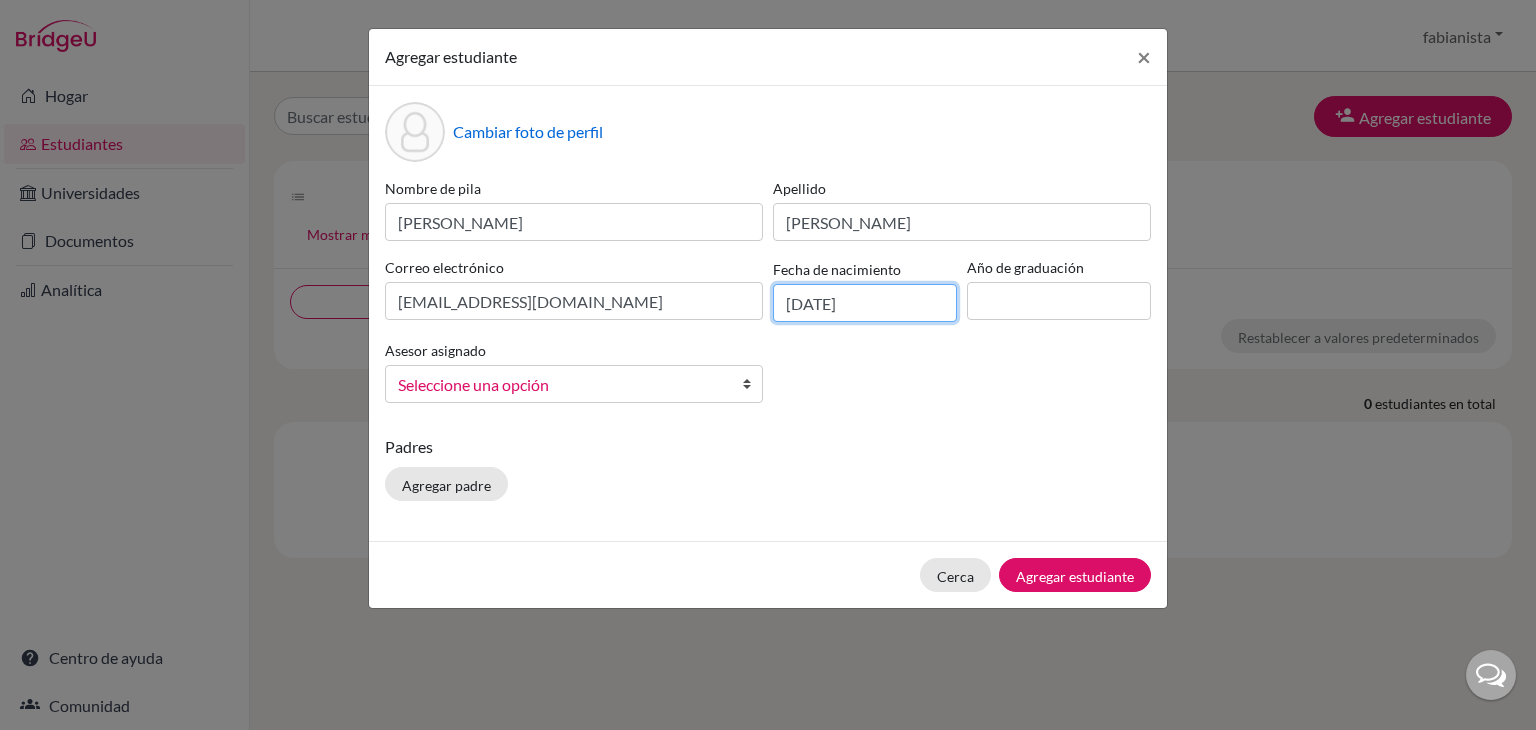 click on "22/07/2025" at bounding box center [865, 303] 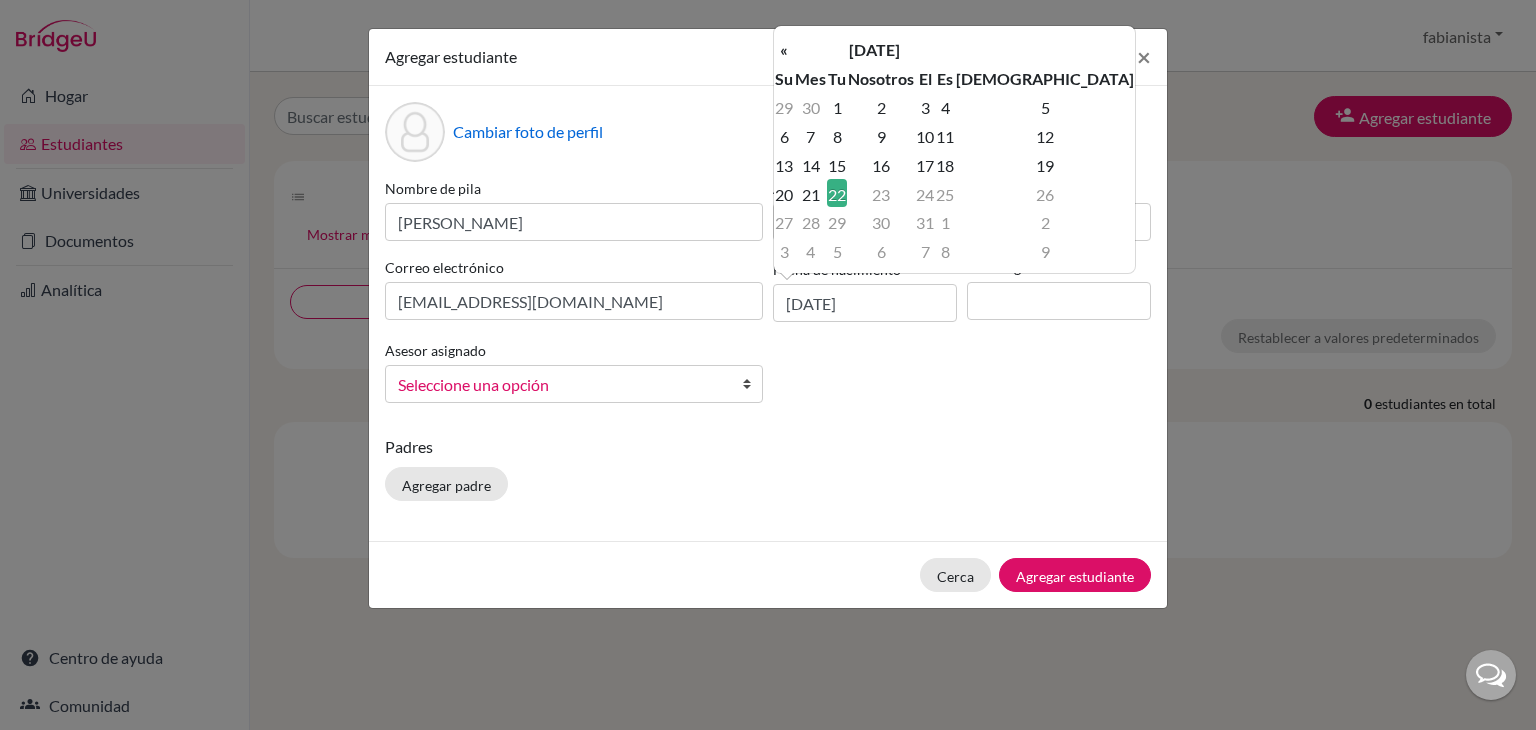 click on "Nosotros" at bounding box center [881, 78] 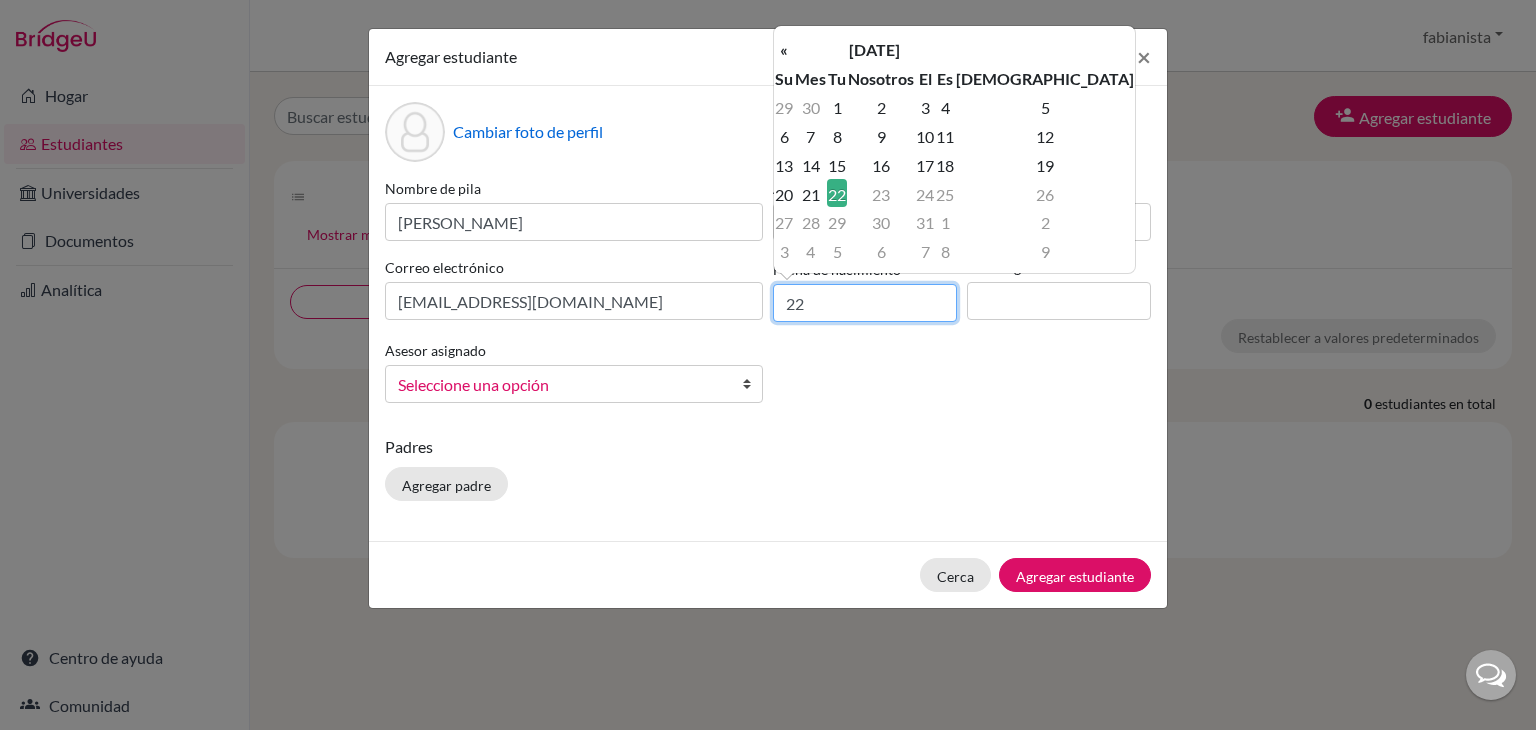 type on "2" 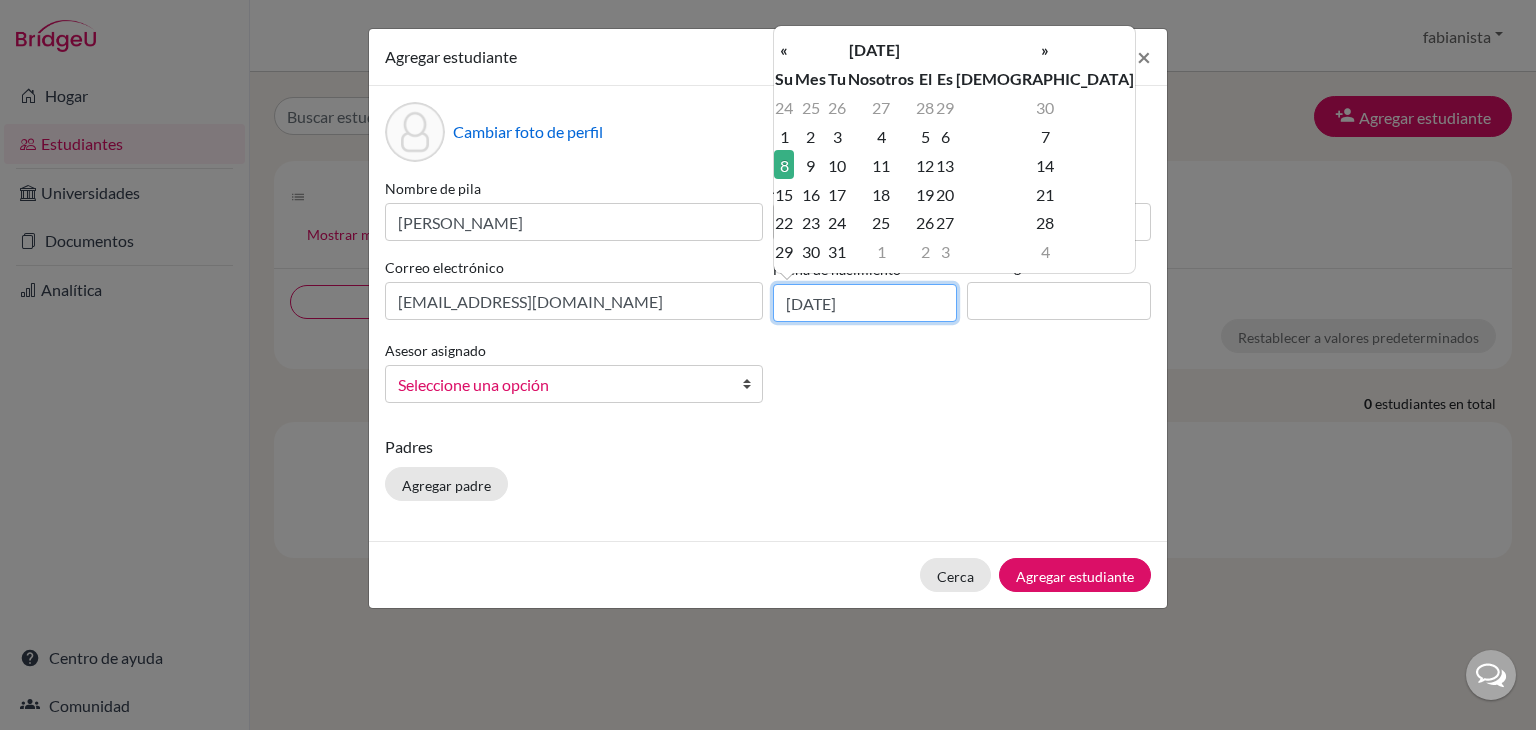 type on "08/10/1995" 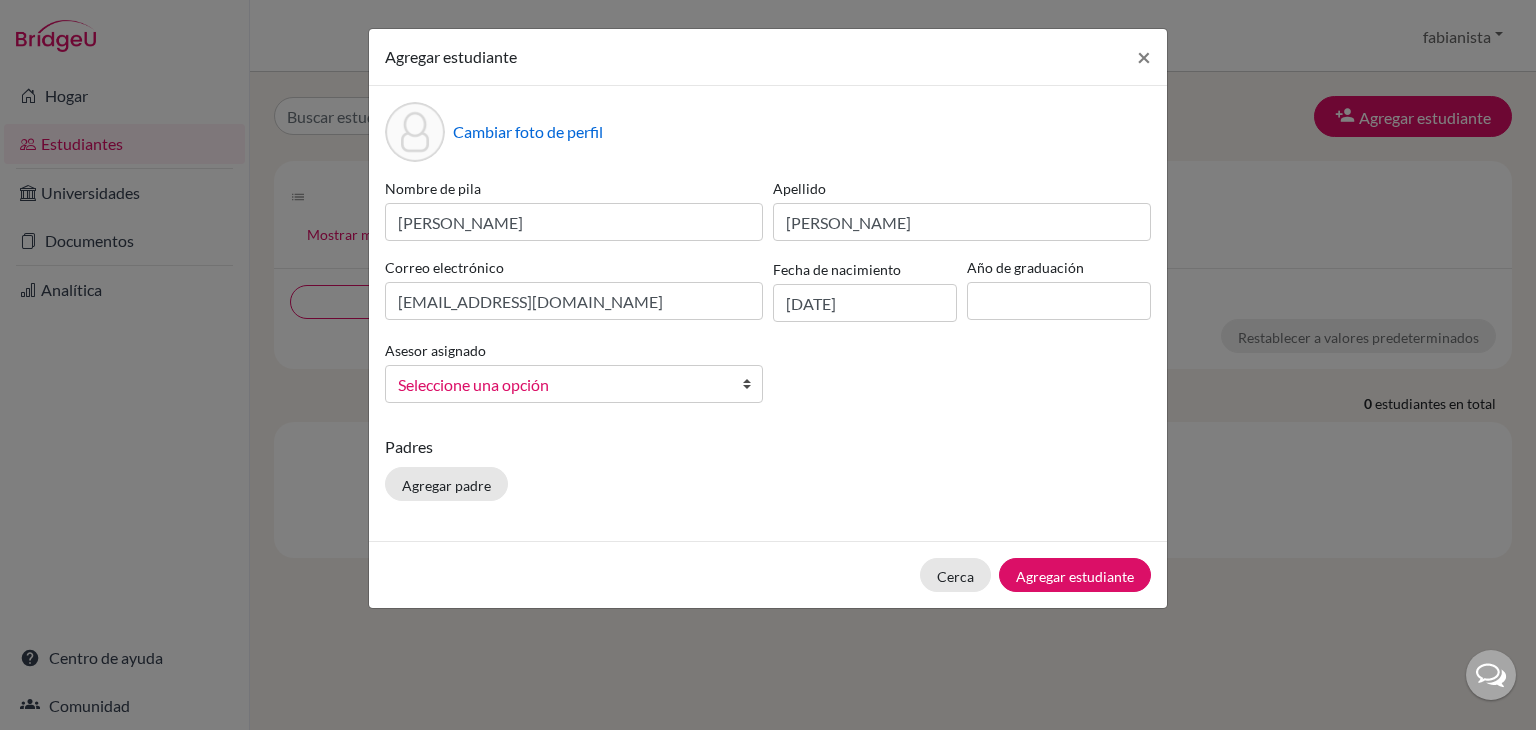 click on "Nombre de pila Andrey Fabián Apellido Infante Alvarado Correo electrónico andreyinfante988@gmail.com Fecha de nacimiento 08/10/1995 Año de graduación Asesor asignado Gómez Murillo, Liliana Patricia. Infante, Fabián
Seleccione una opción" at bounding box center [768, 298] 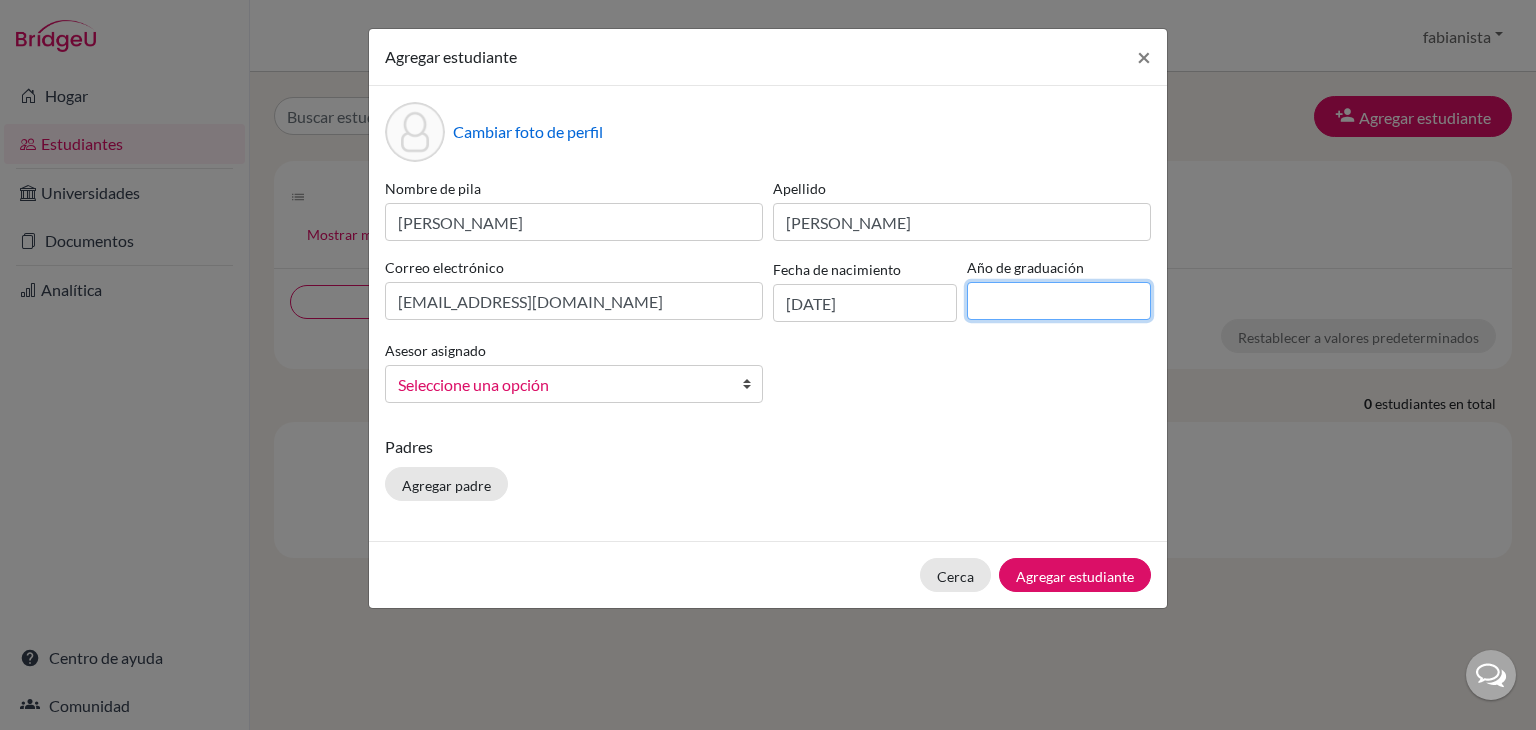 click at bounding box center (1059, 301) 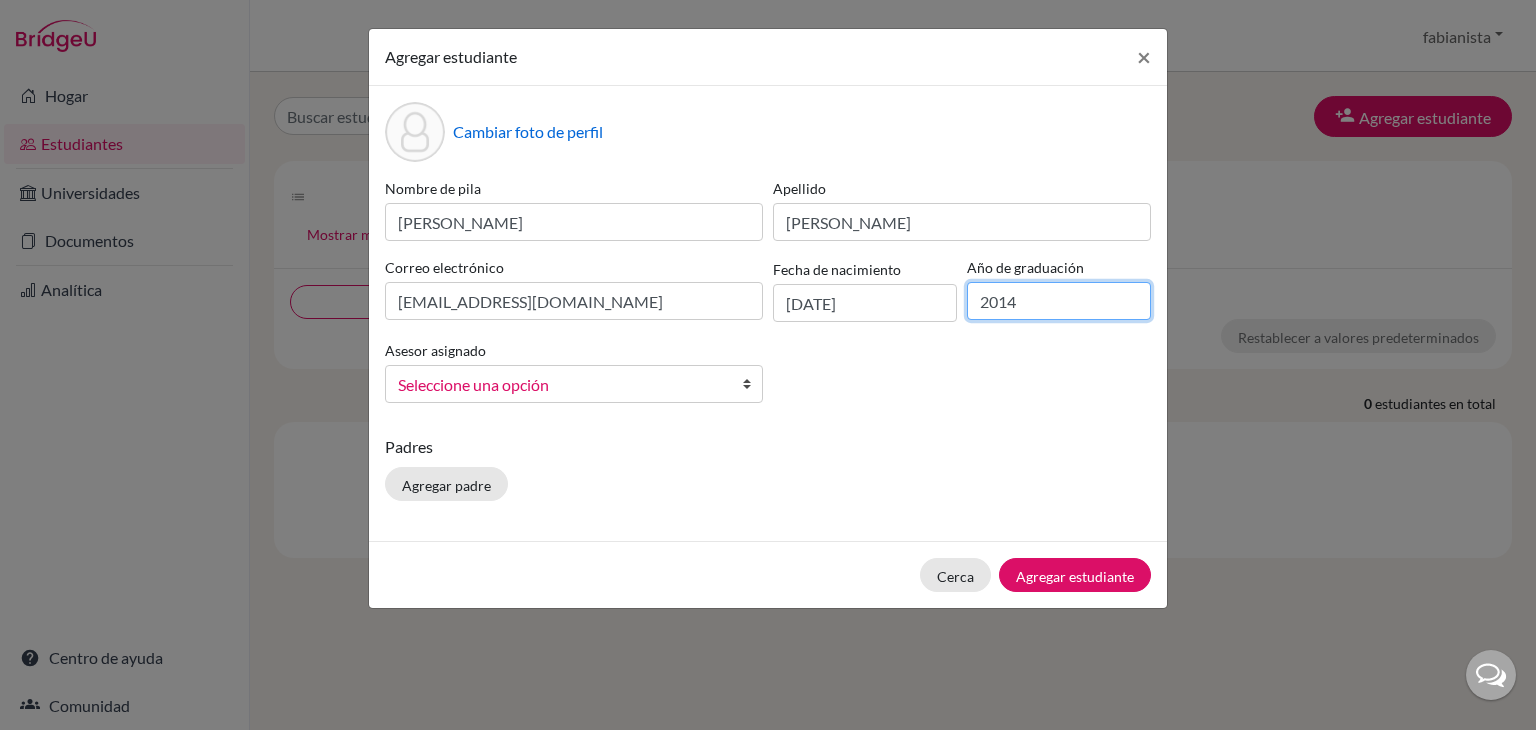 type on "2014" 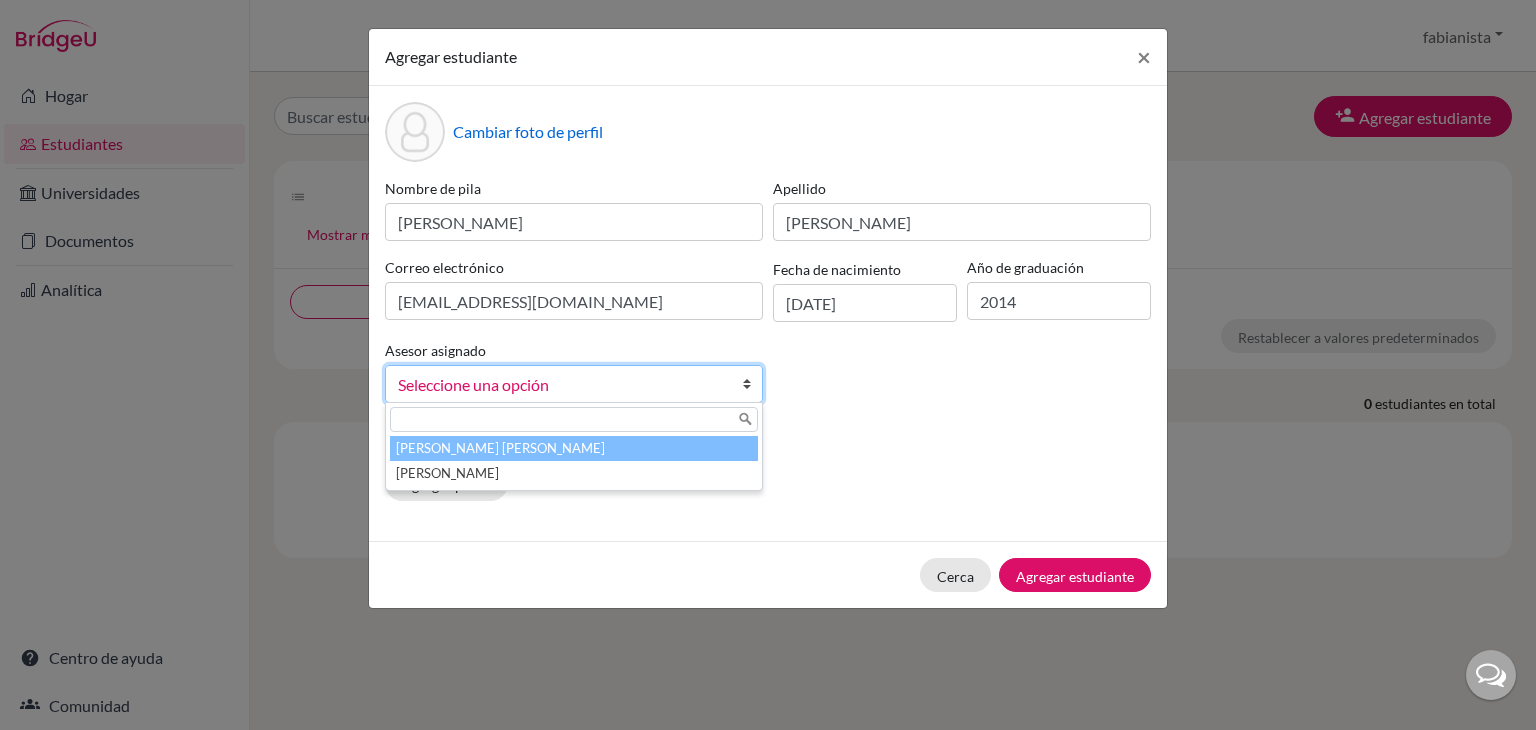 click on "Seleccione una opción" at bounding box center (561, 385) 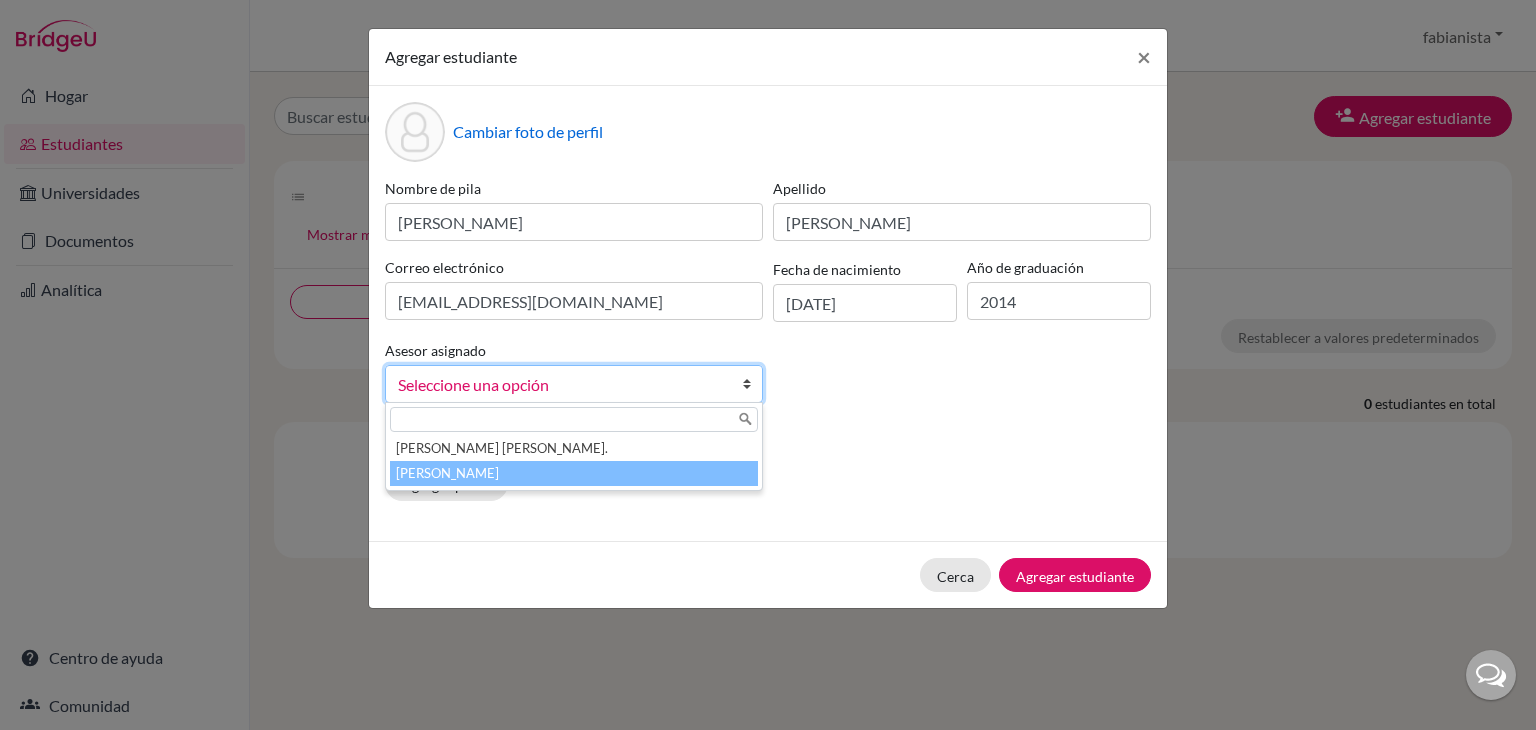 click on "Infante, Fabián" at bounding box center (574, 473) 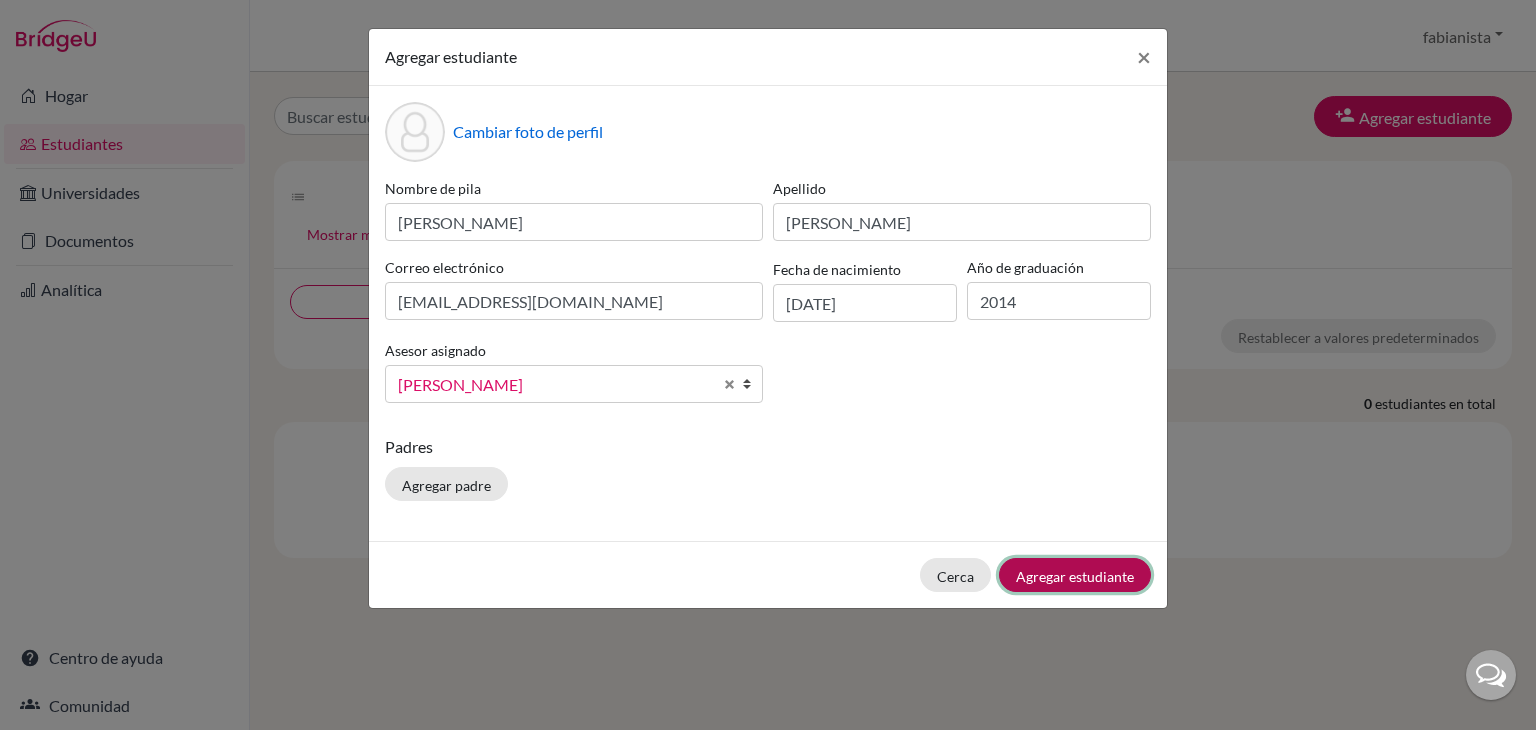click on "Agregar estudiante" at bounding box center [1075, 575] 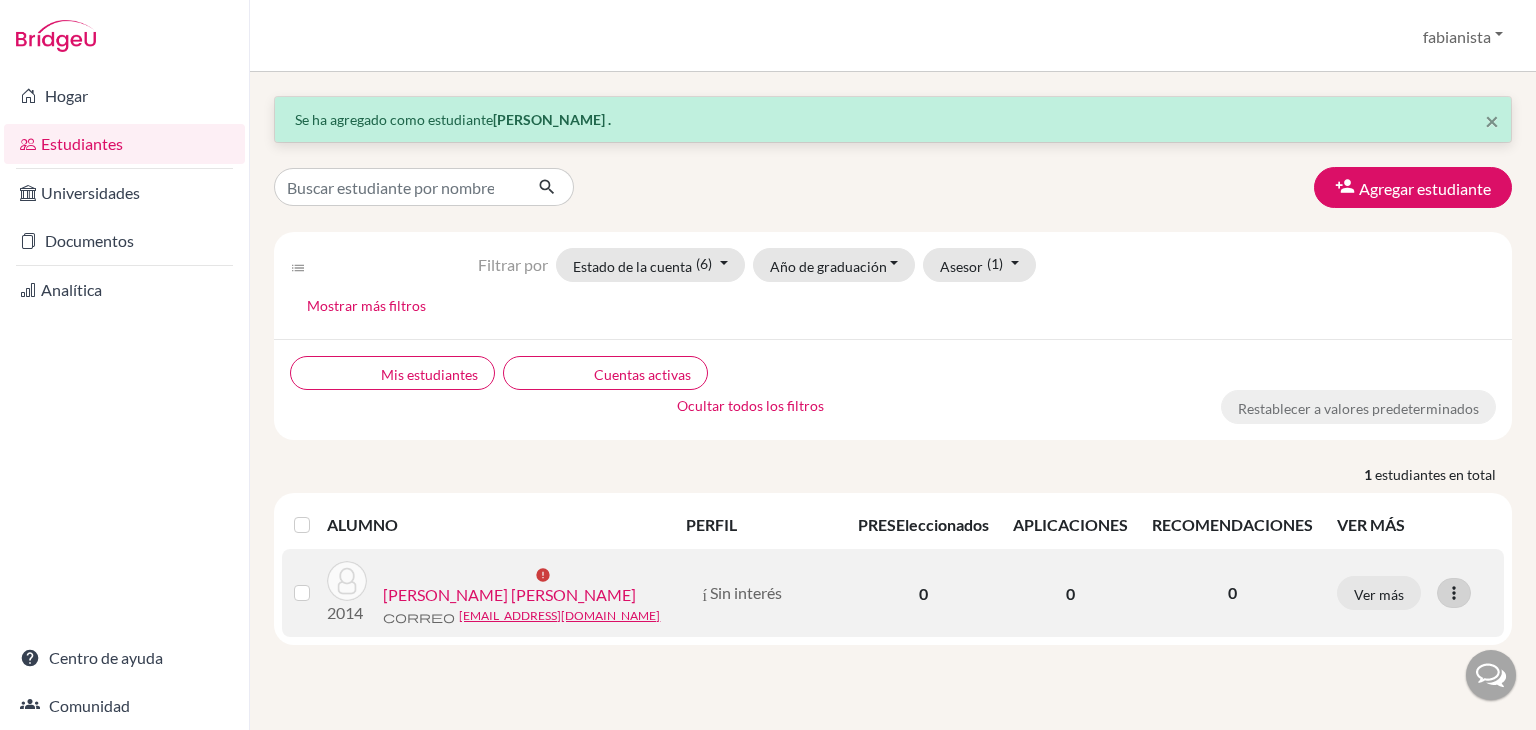 click at bounding box center (1454, 593) 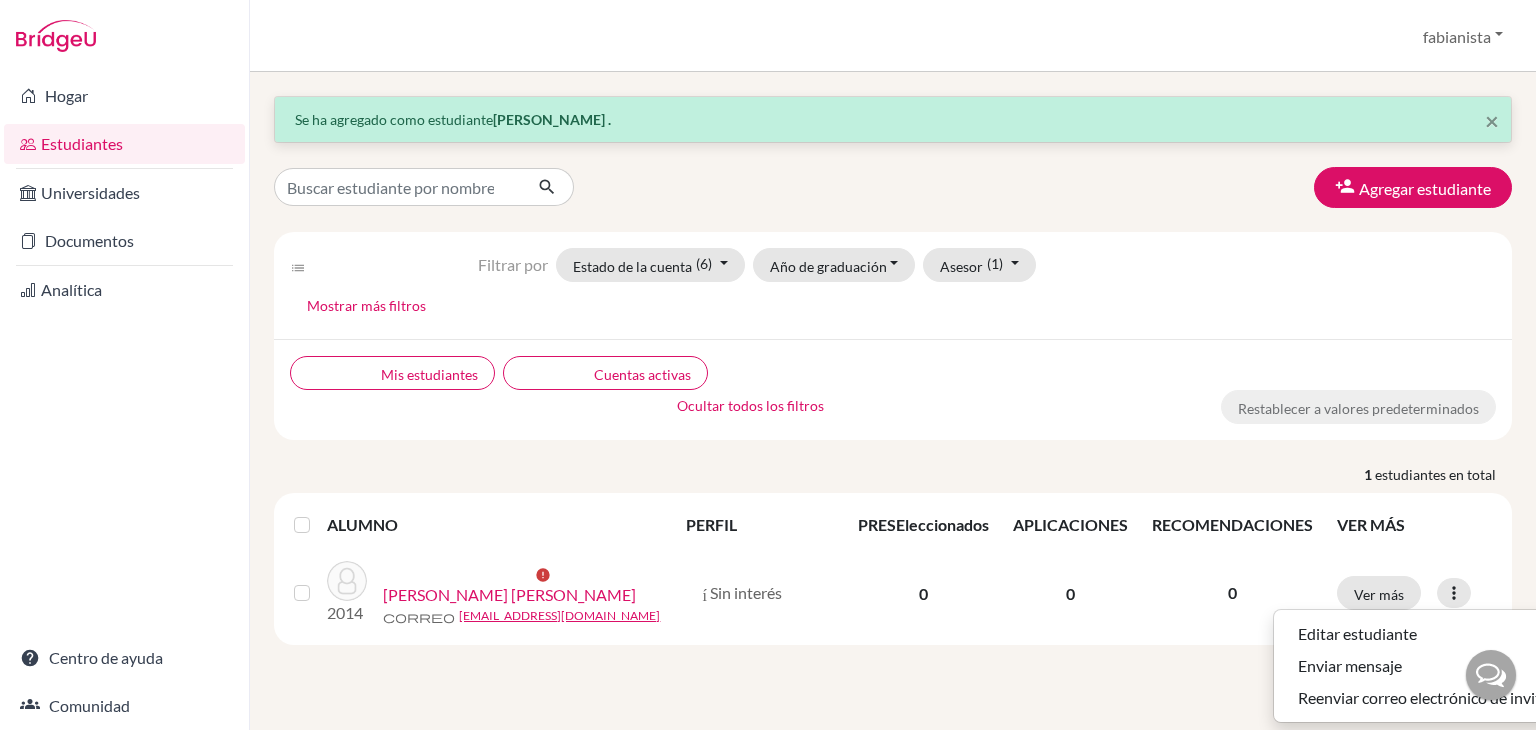 scroll, scrollTop: 2, scrollLeft: 0, axis: vertical 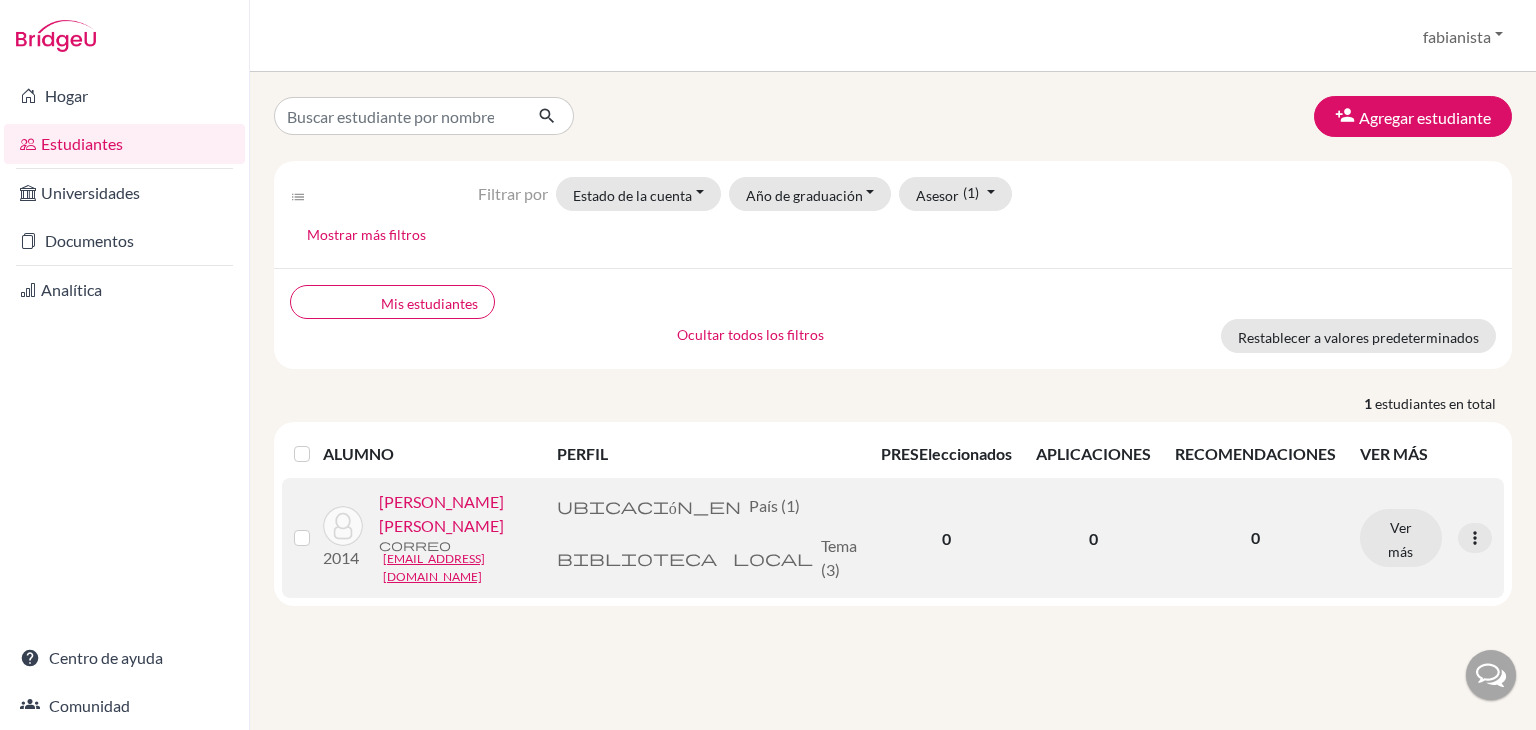 click on "biblioteca local" at bounding box center [685, 558] 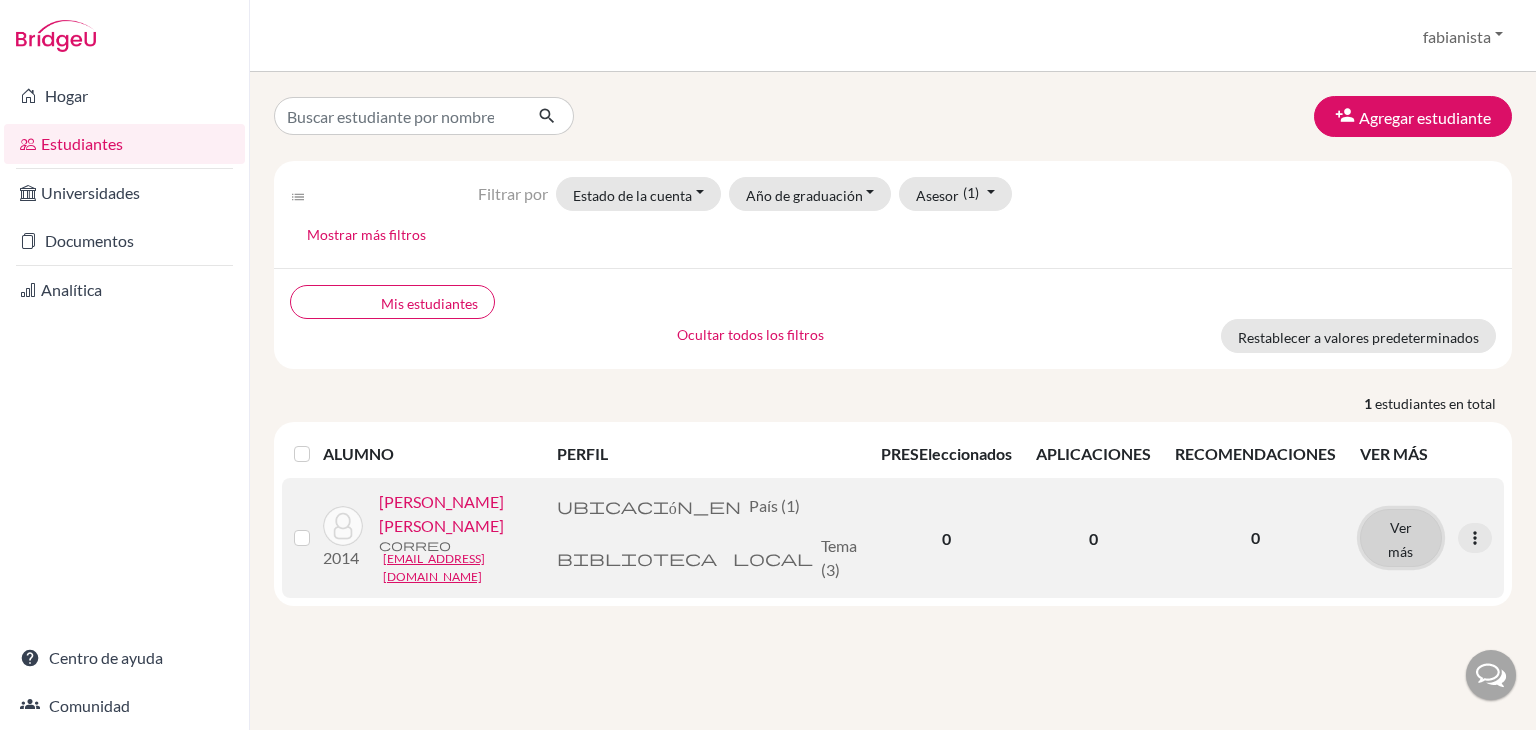 click on "Ver más" at bounding box center [1401, 538] 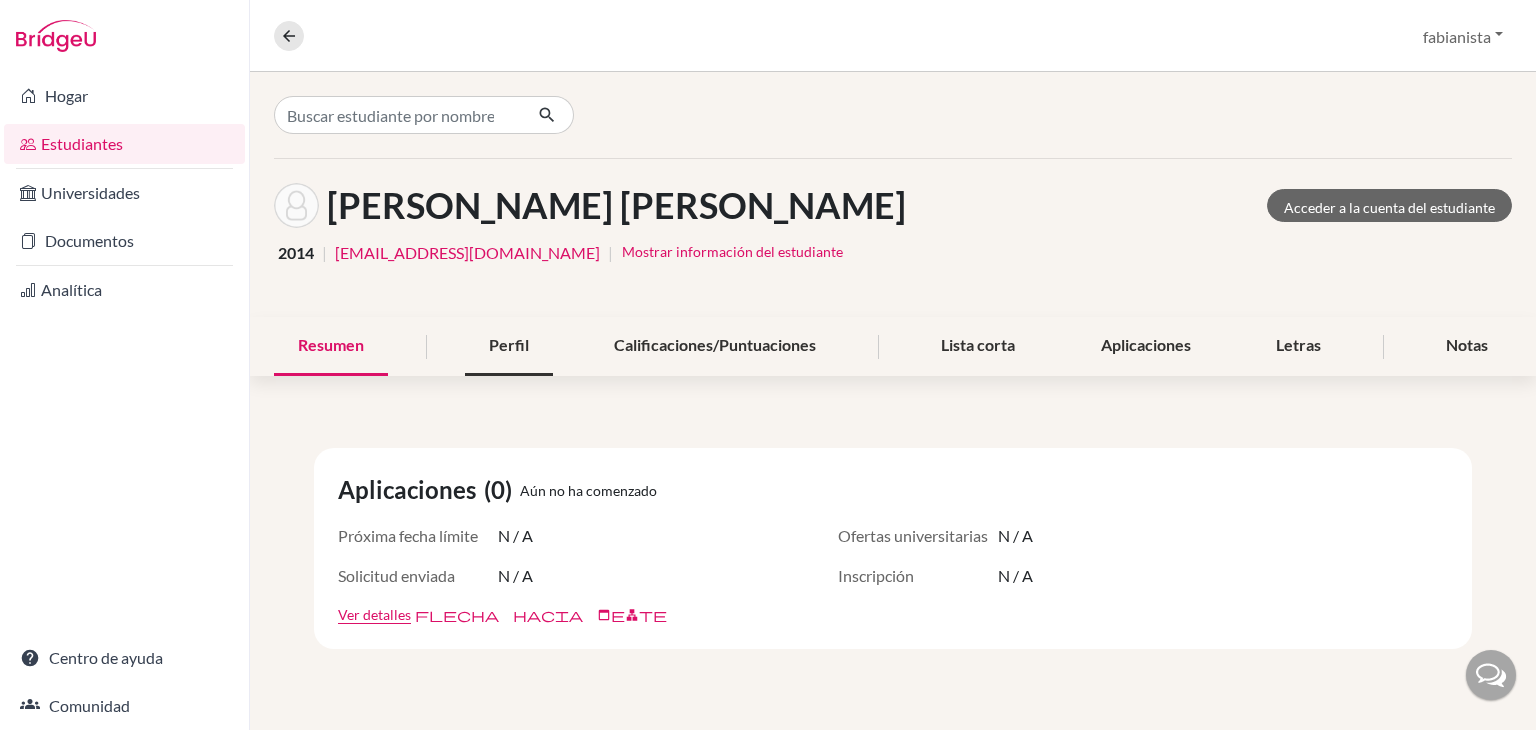 click on "Perfil" at bounding box center [509, 344] 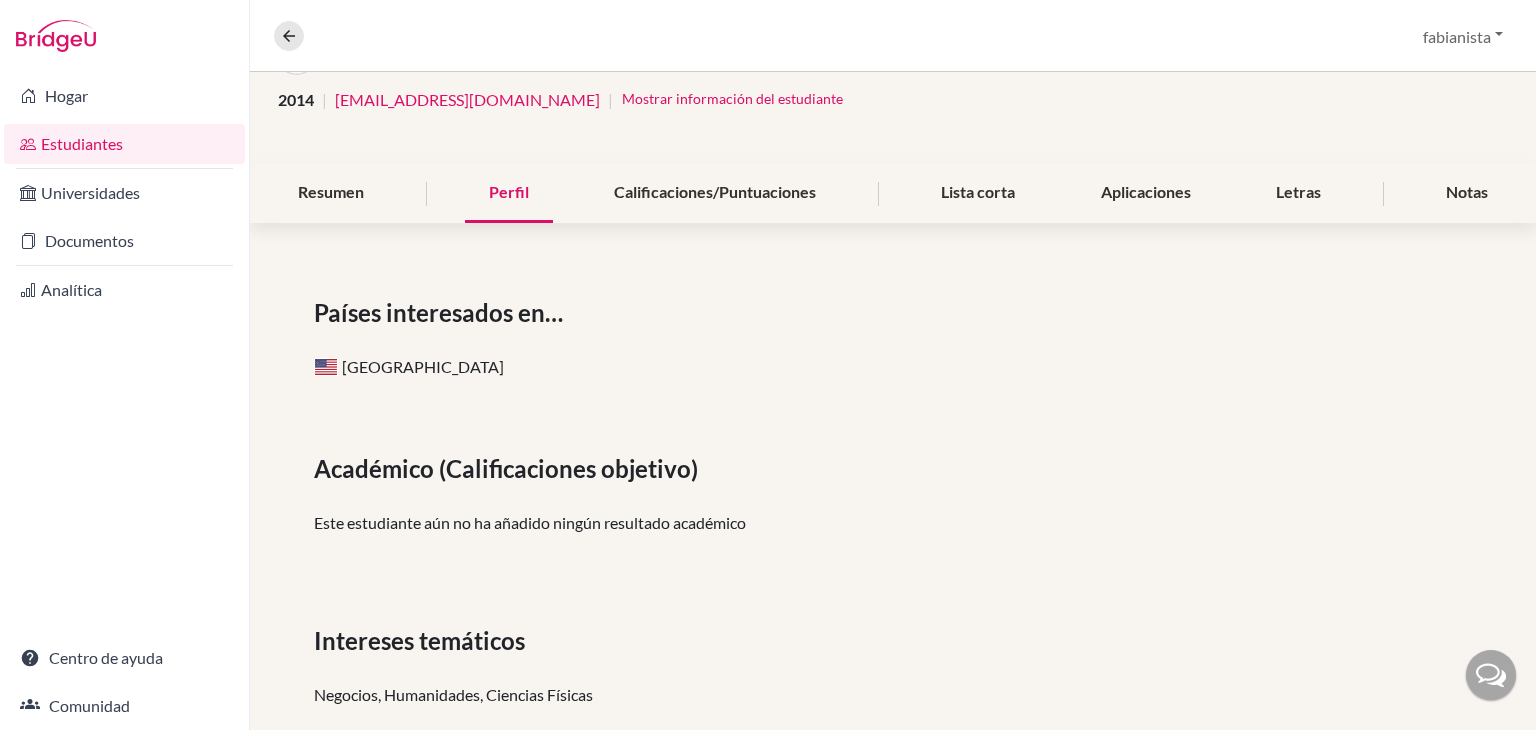 scroll, scrollTop: 0, scrollLeft: 0, axis: both 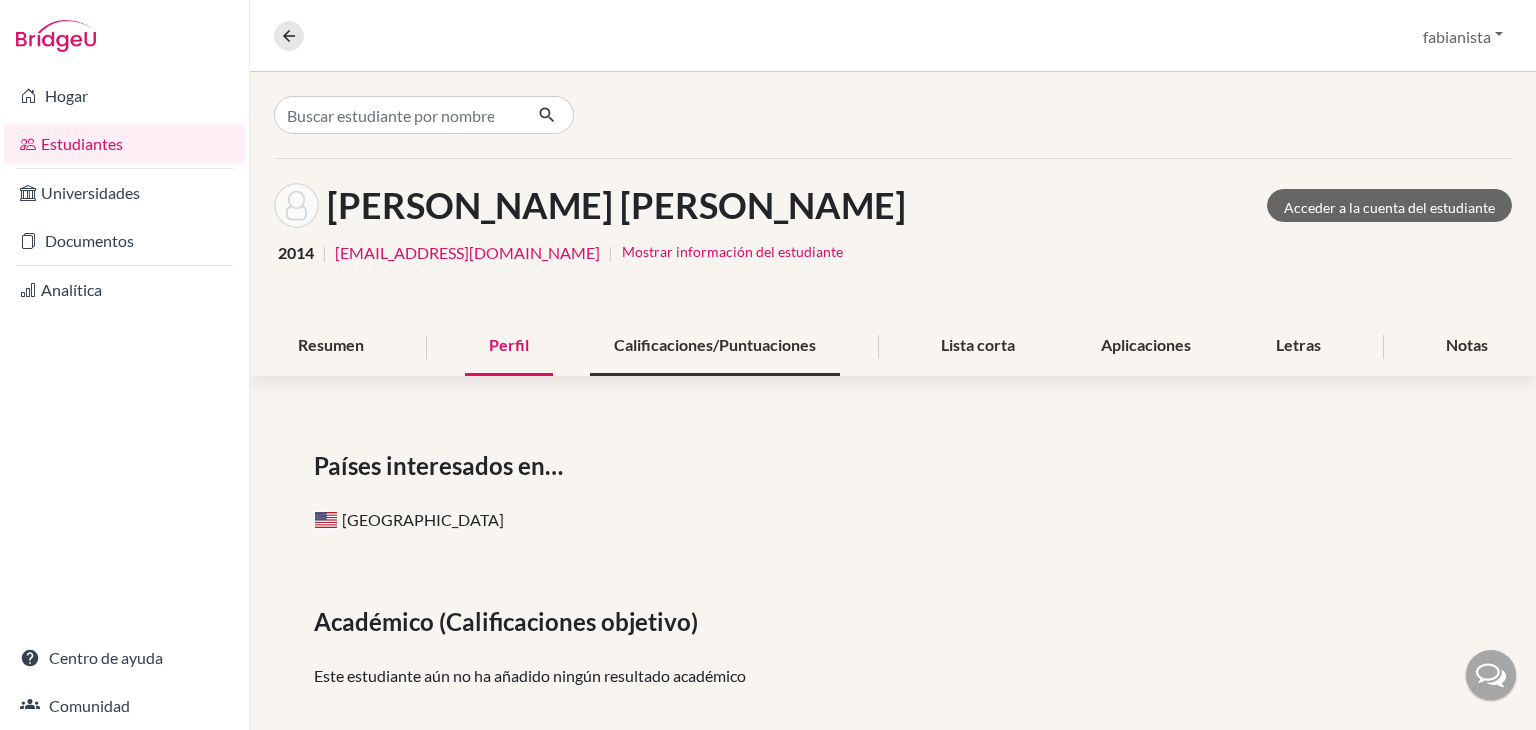 click on "Calificaciones/Puntuaciones" at bounding box center [715, 344] 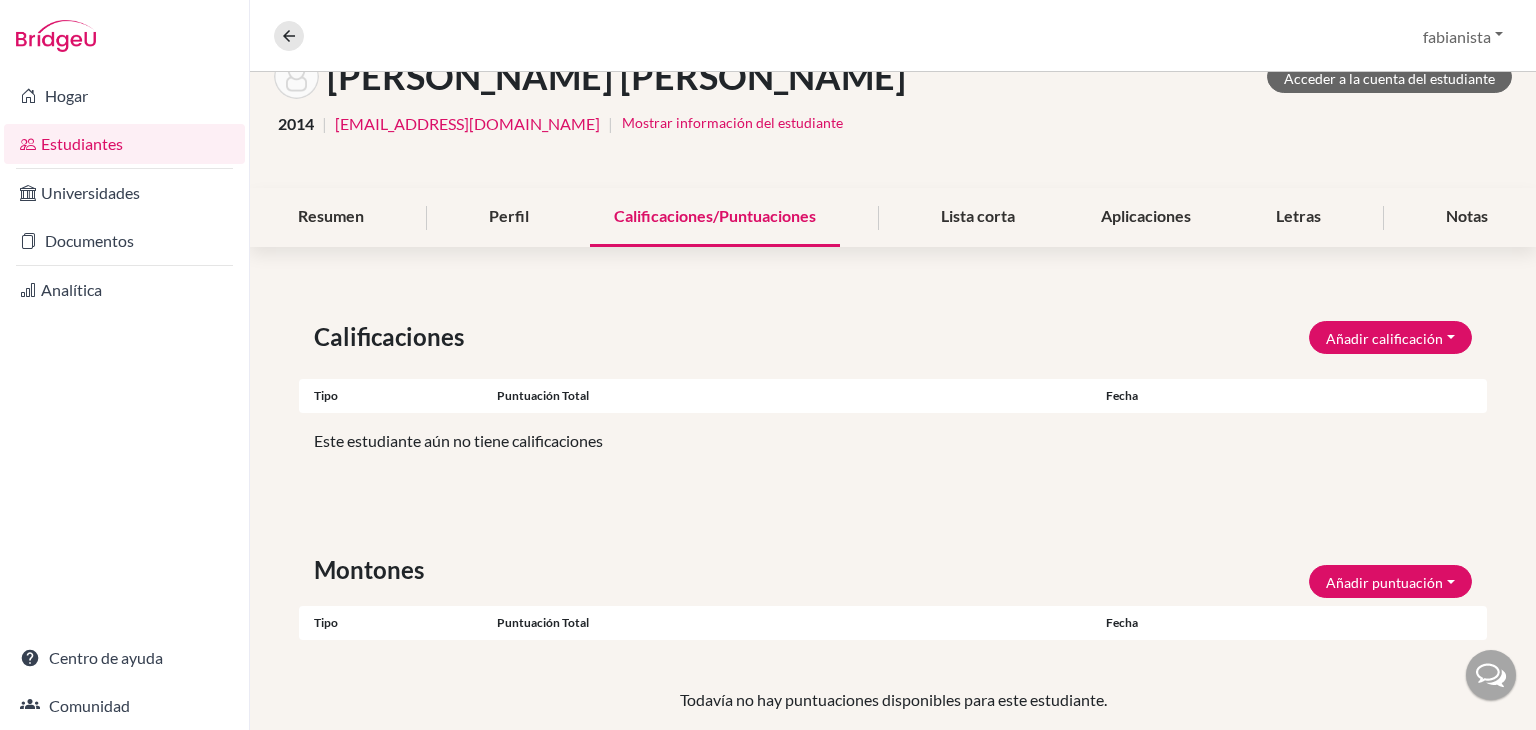 scroll, scrollTop: 0, scrollLeft: 0, axis: both 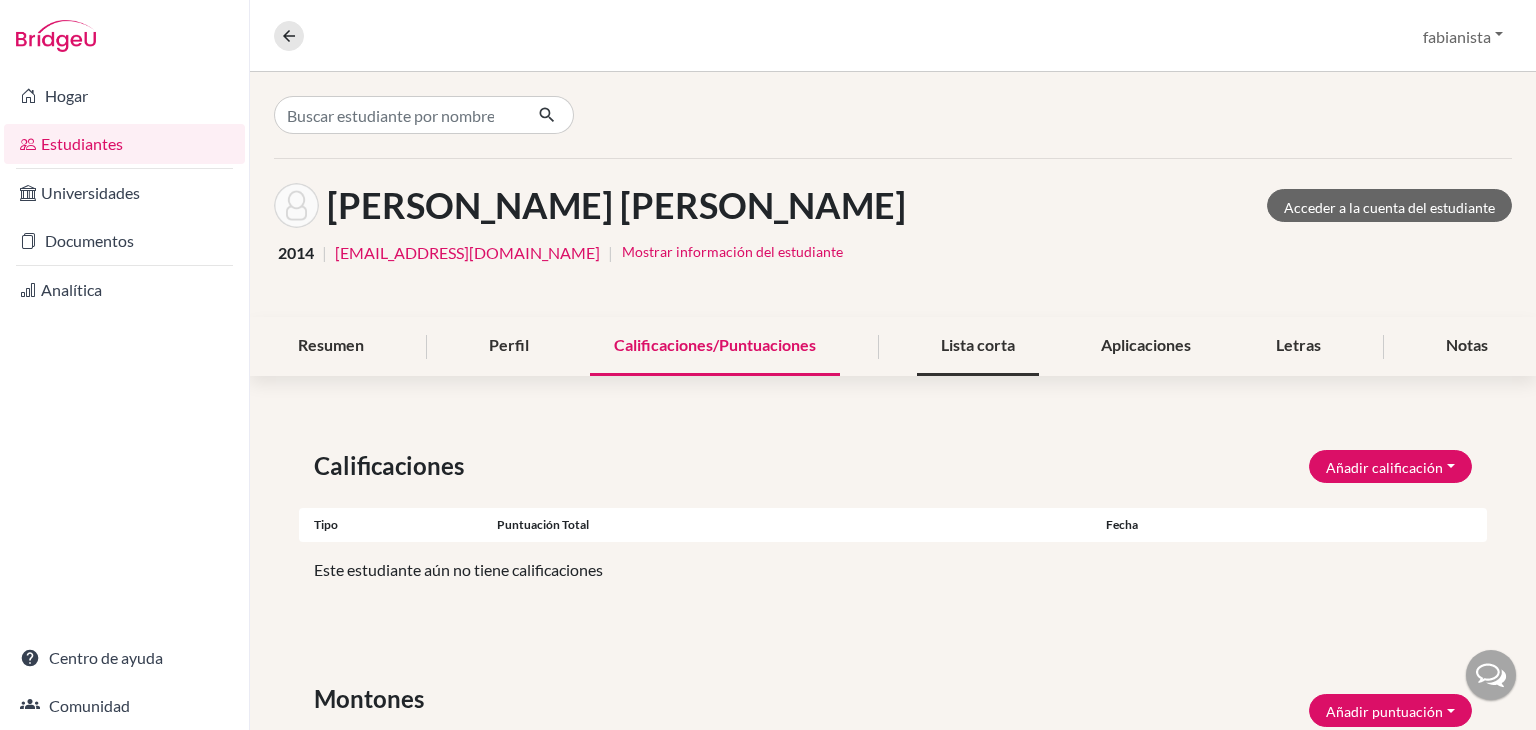 click on "Lista corta" at bounding box center [978, 346] 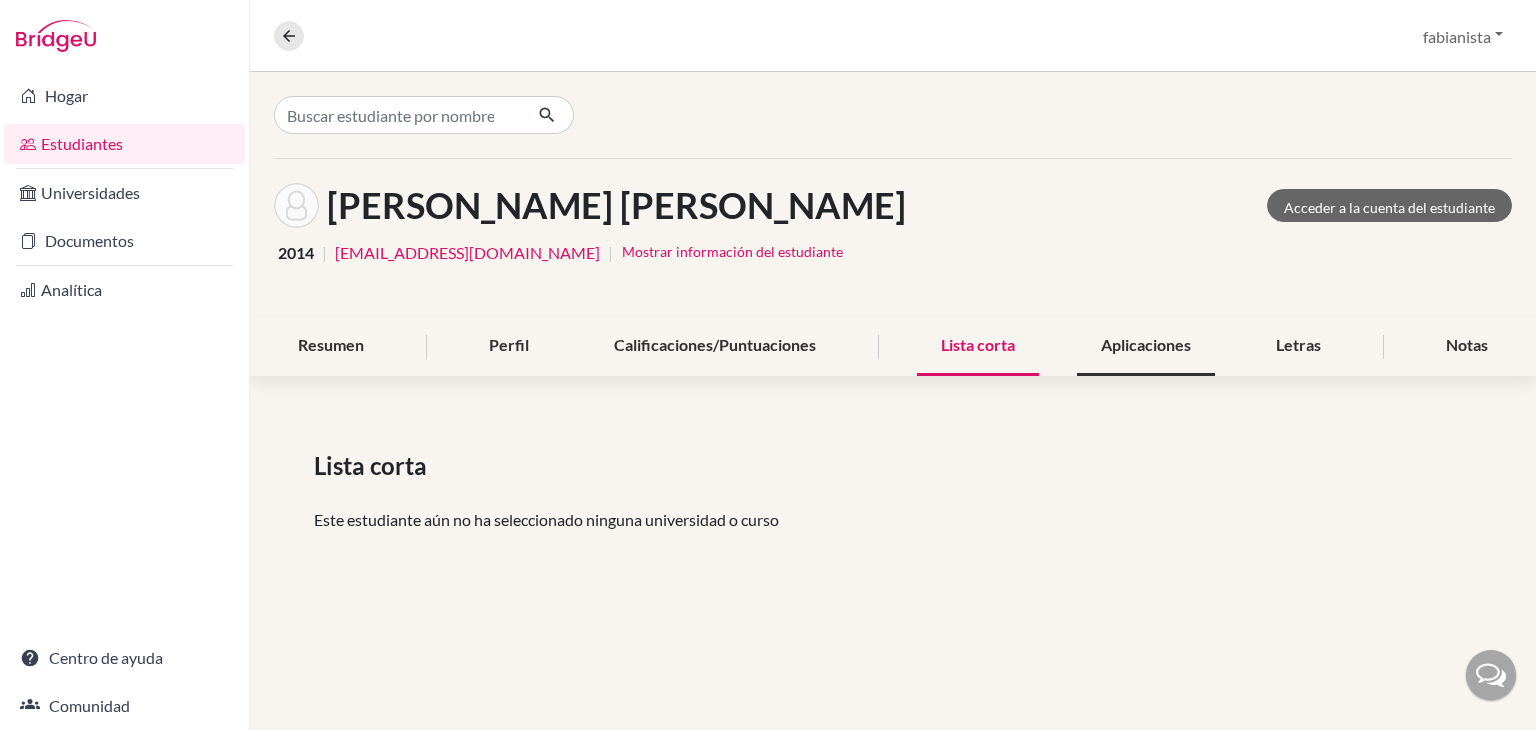 click on "Aplicaciones" at bounding box center [1146, 344] 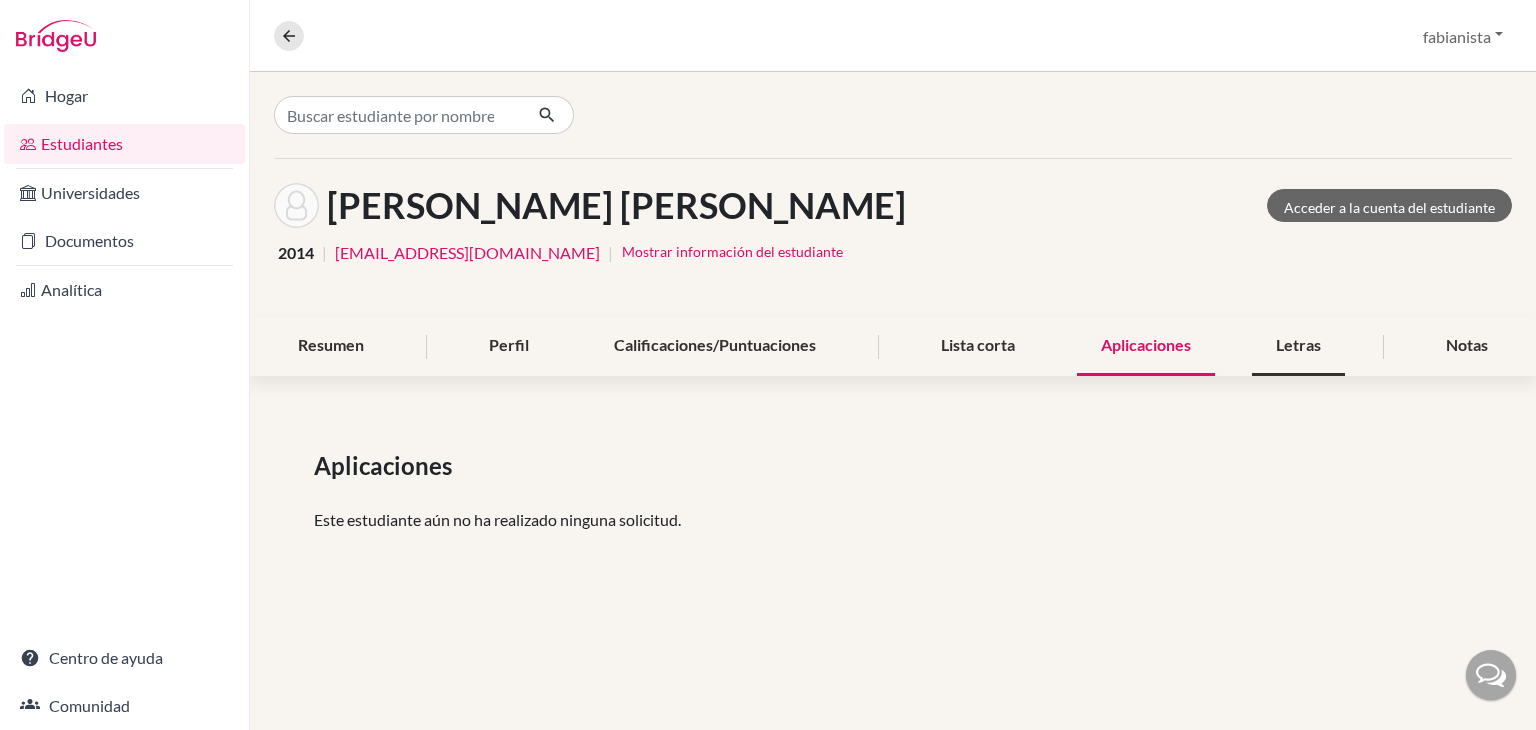 click on "Letras" at bounding box center [1298, 346] 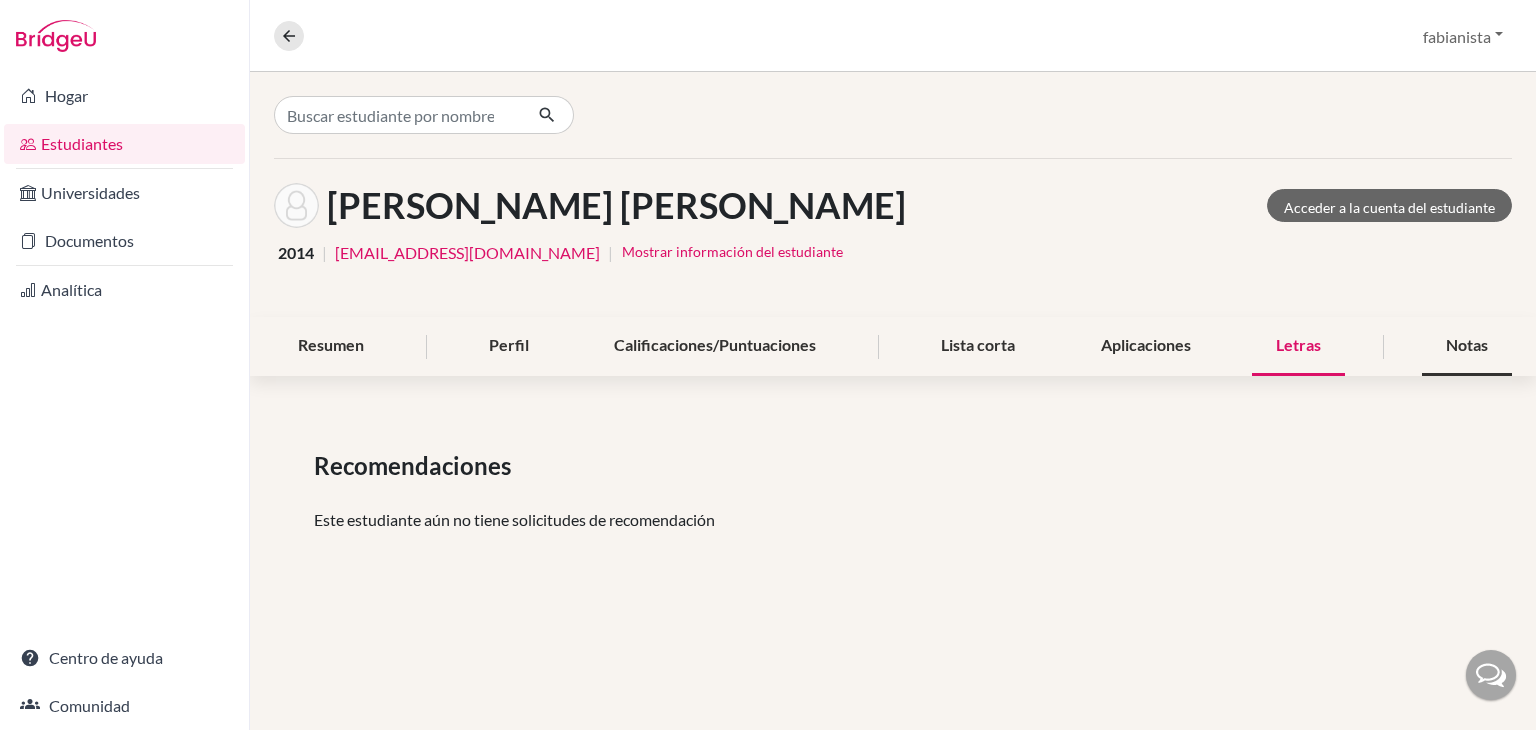 click on "Notas" at bounding box center [1467, 344] 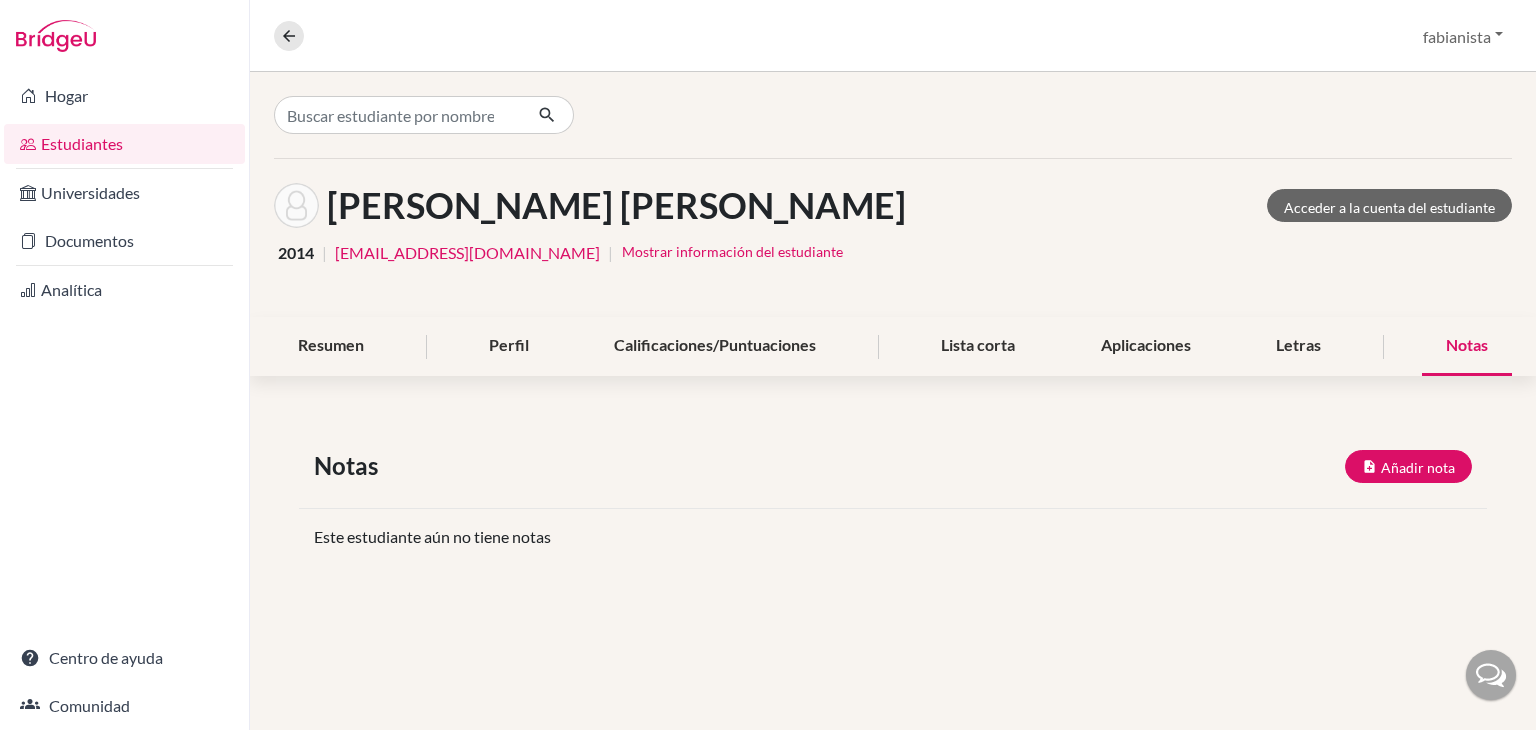 click on "Estudiantes" at bounding box center [82, 143] 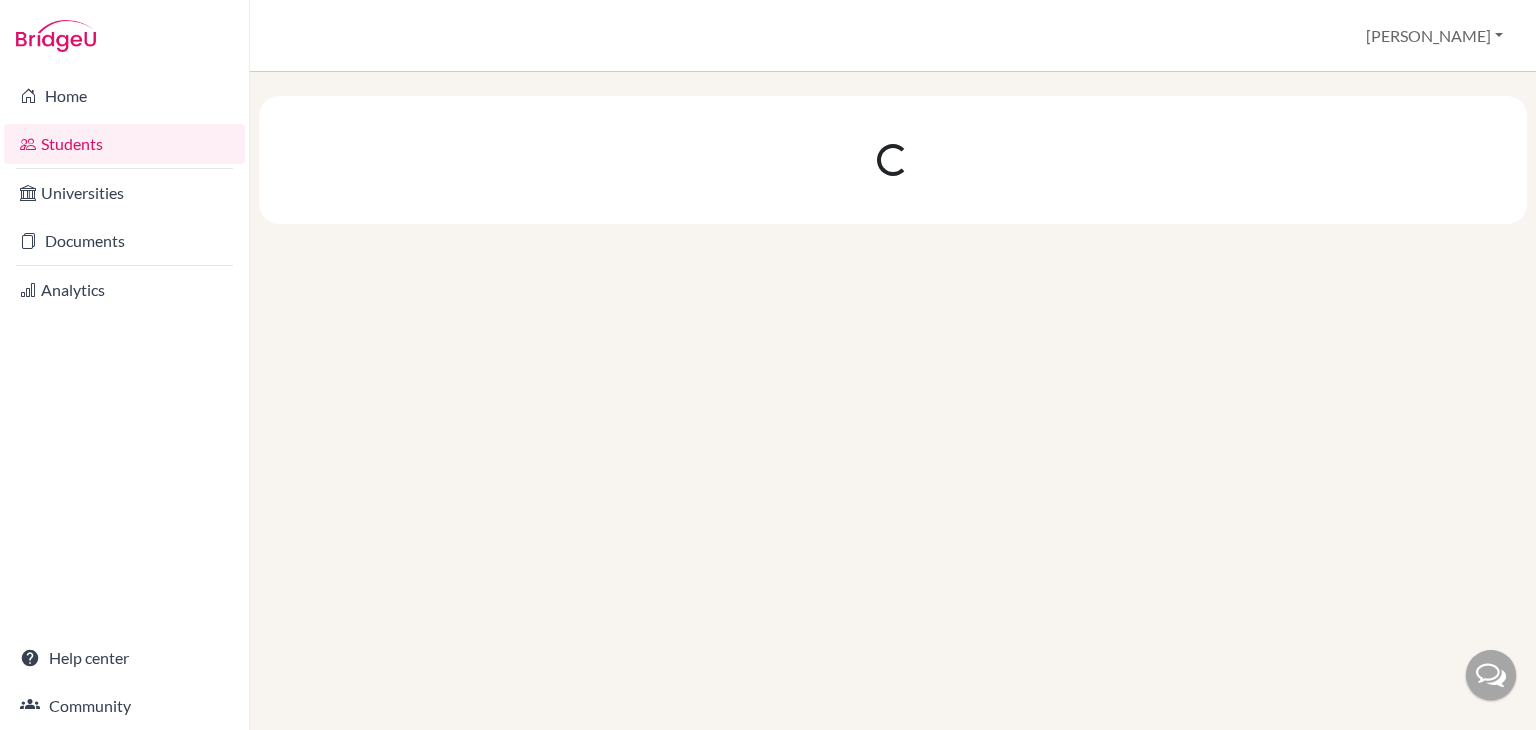 scroll, scrollTop: 0, scrollLeft: 0, axis: both 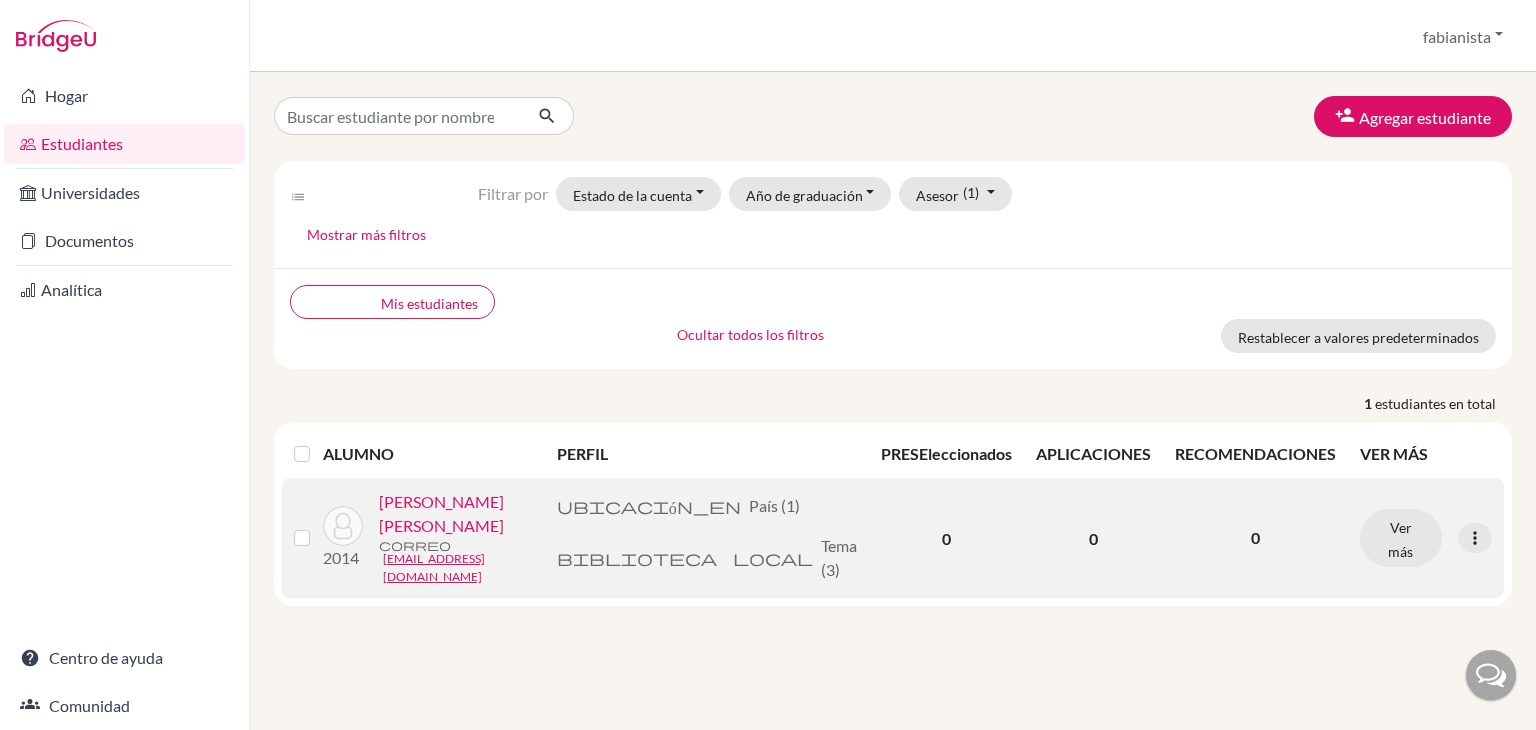 click on "ubicación_en País (1) biblioteca local Tema (3)" at bounding box center [707, 538] 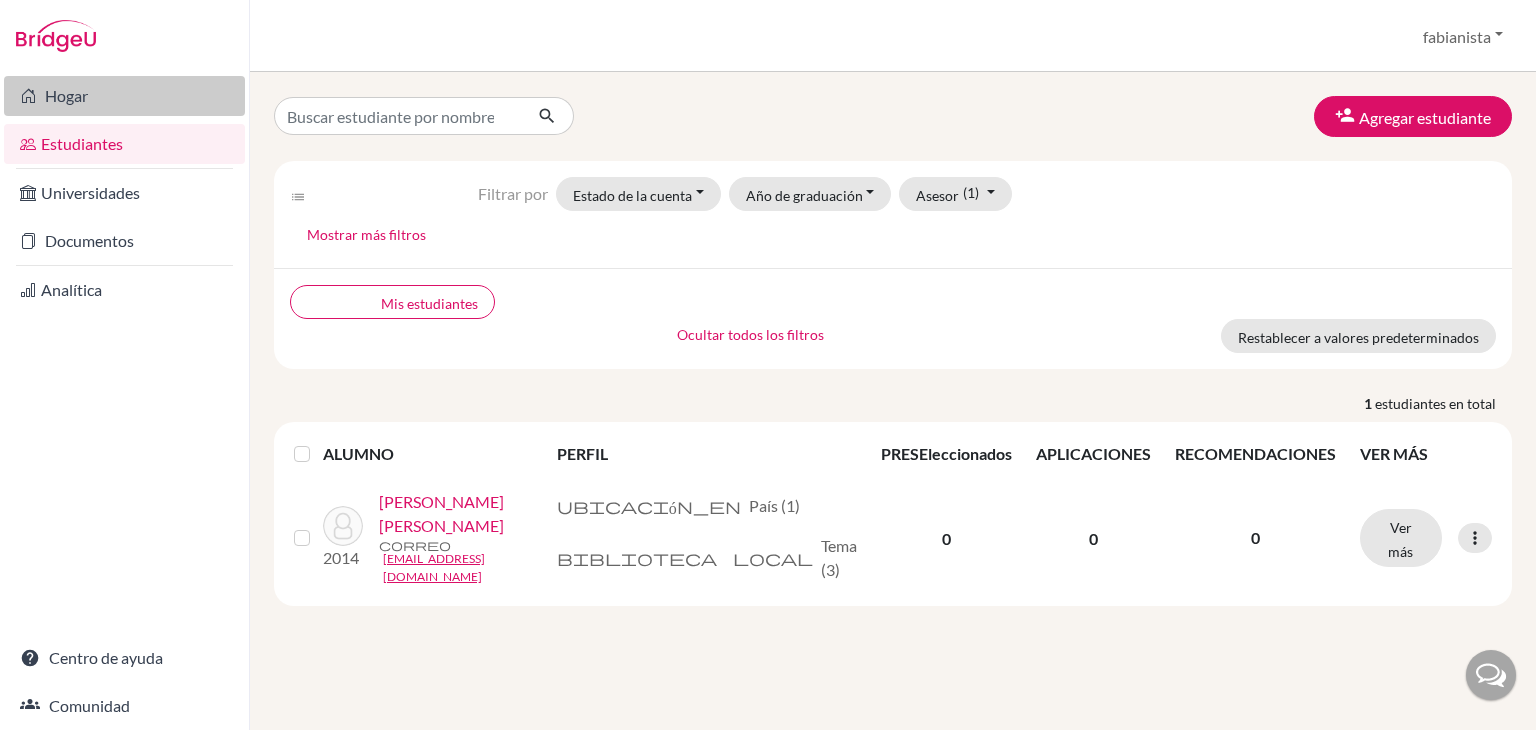 click on "Hogar" at bounding box center [66, 95] 